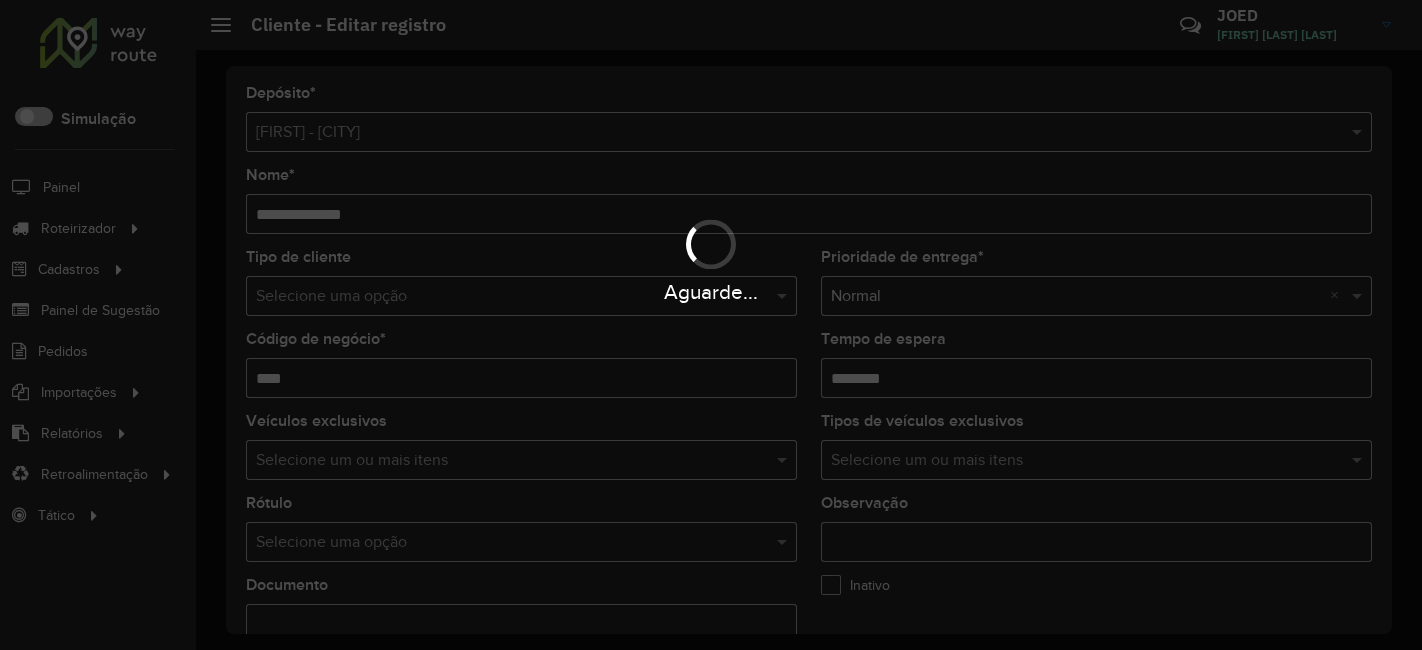 scroll, scrollTop: 0, scrollLeft: 0, axis: both 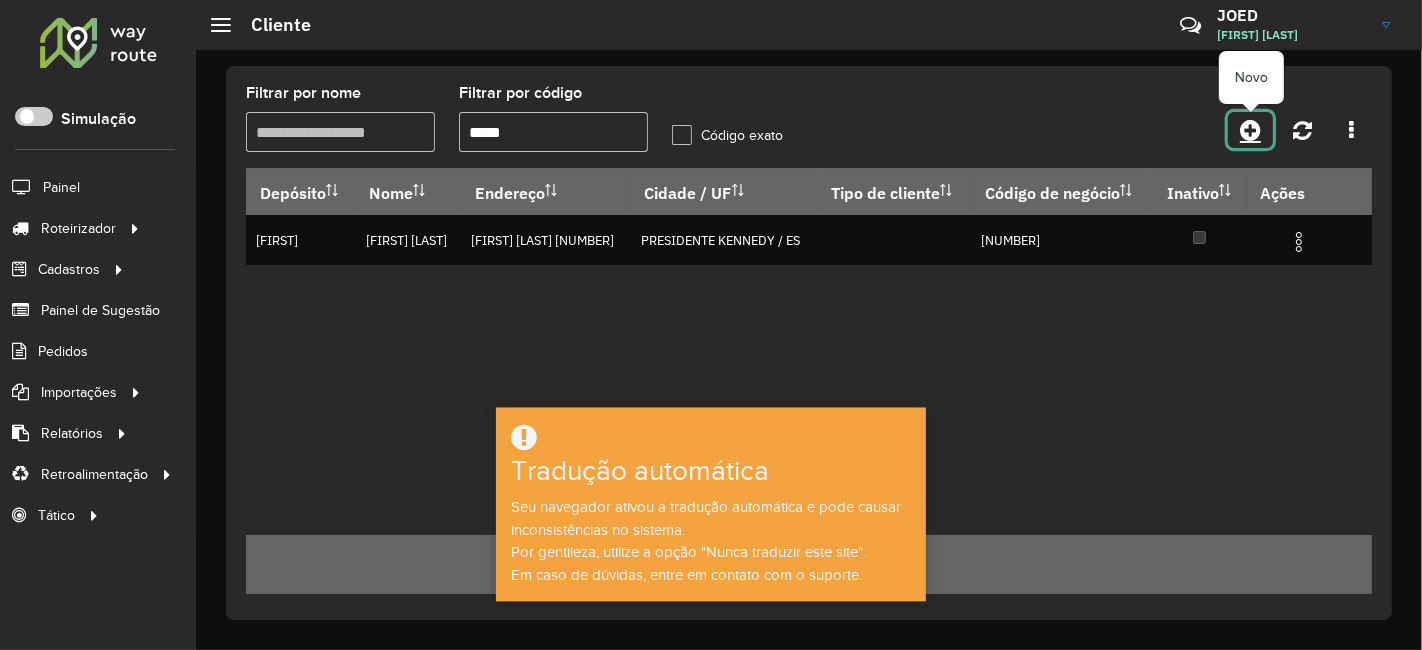 click 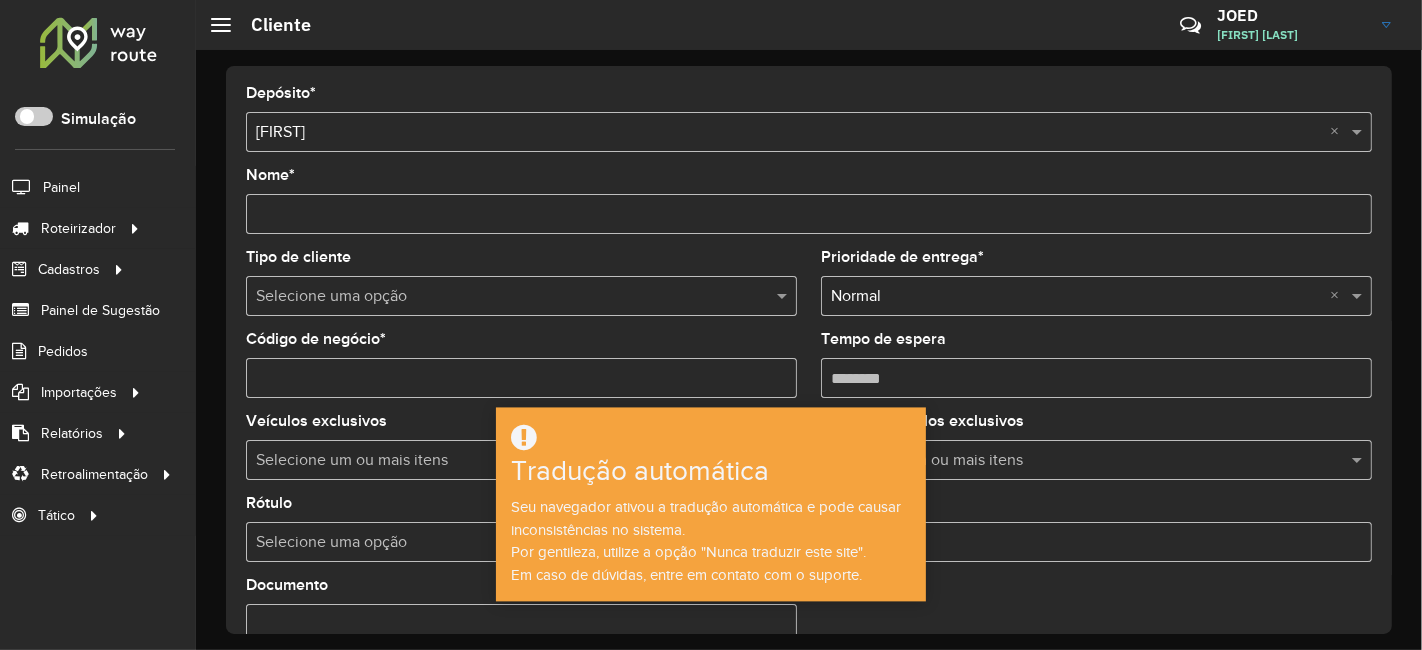 click on "Nome  *" at bounding box center (809, 214) 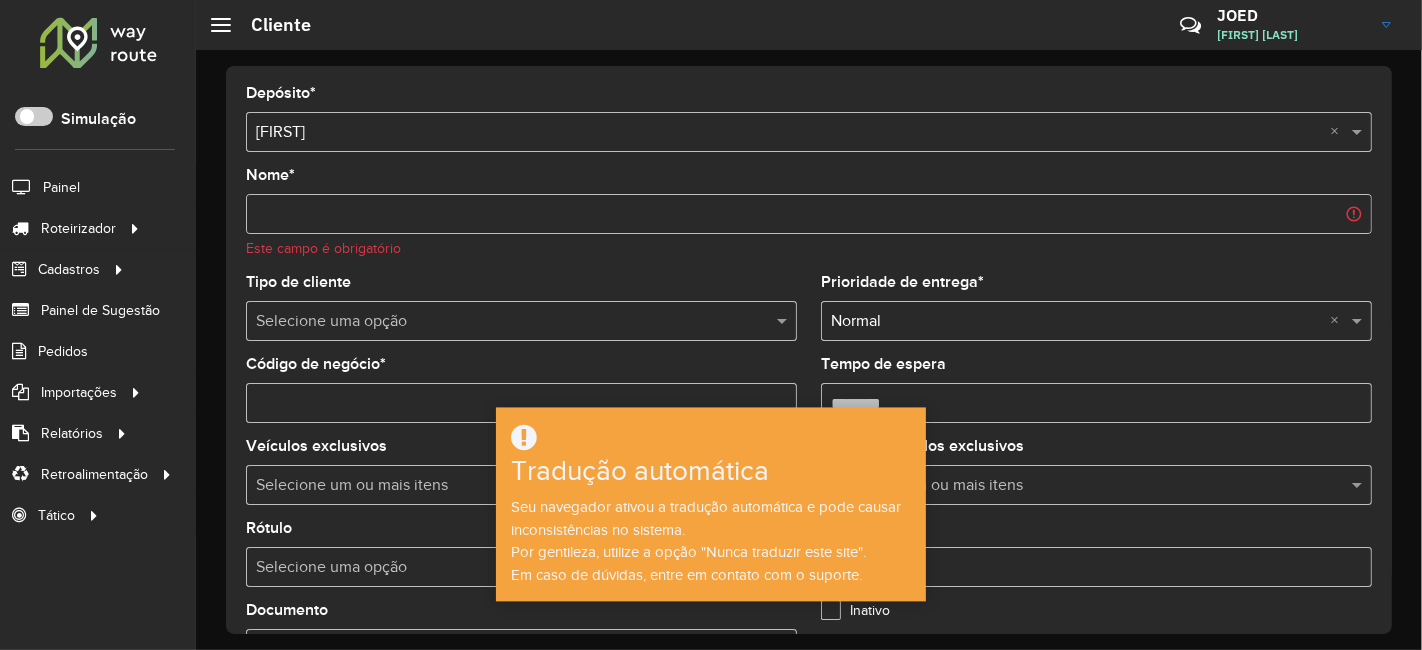 click on "Nome  * Este campo é obrigatório" 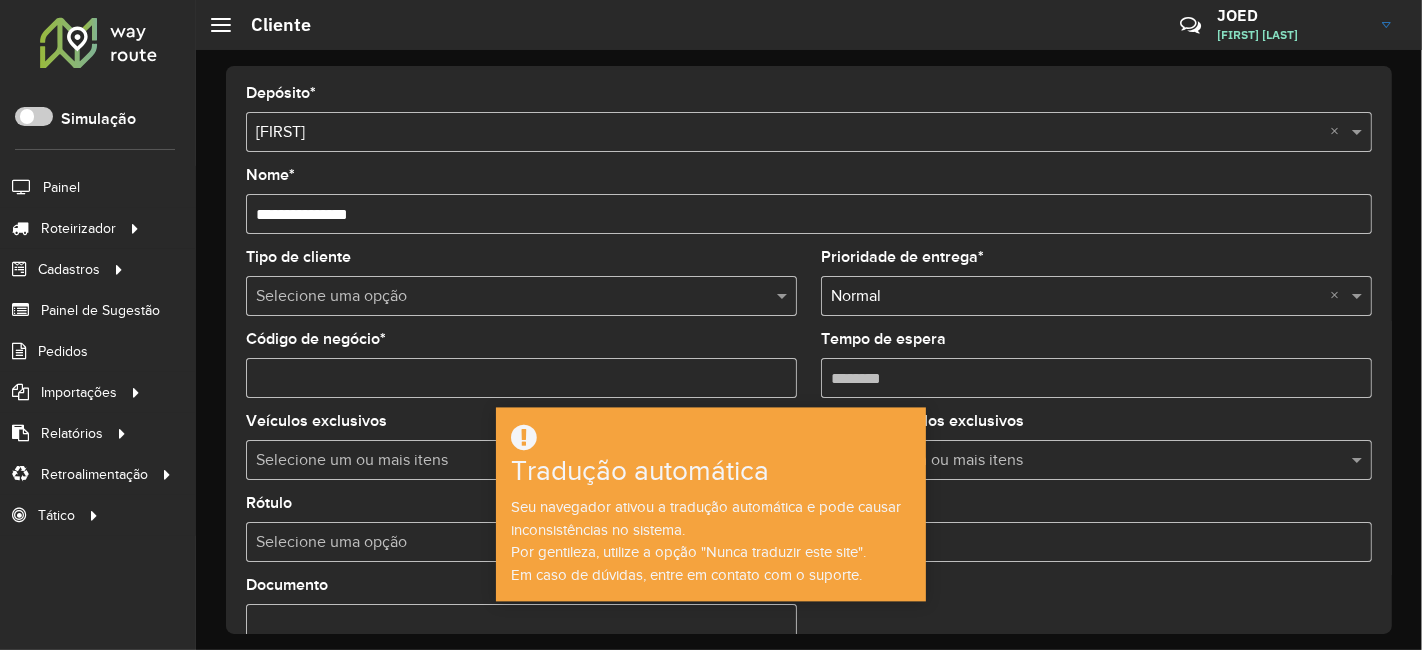 type on "**********" 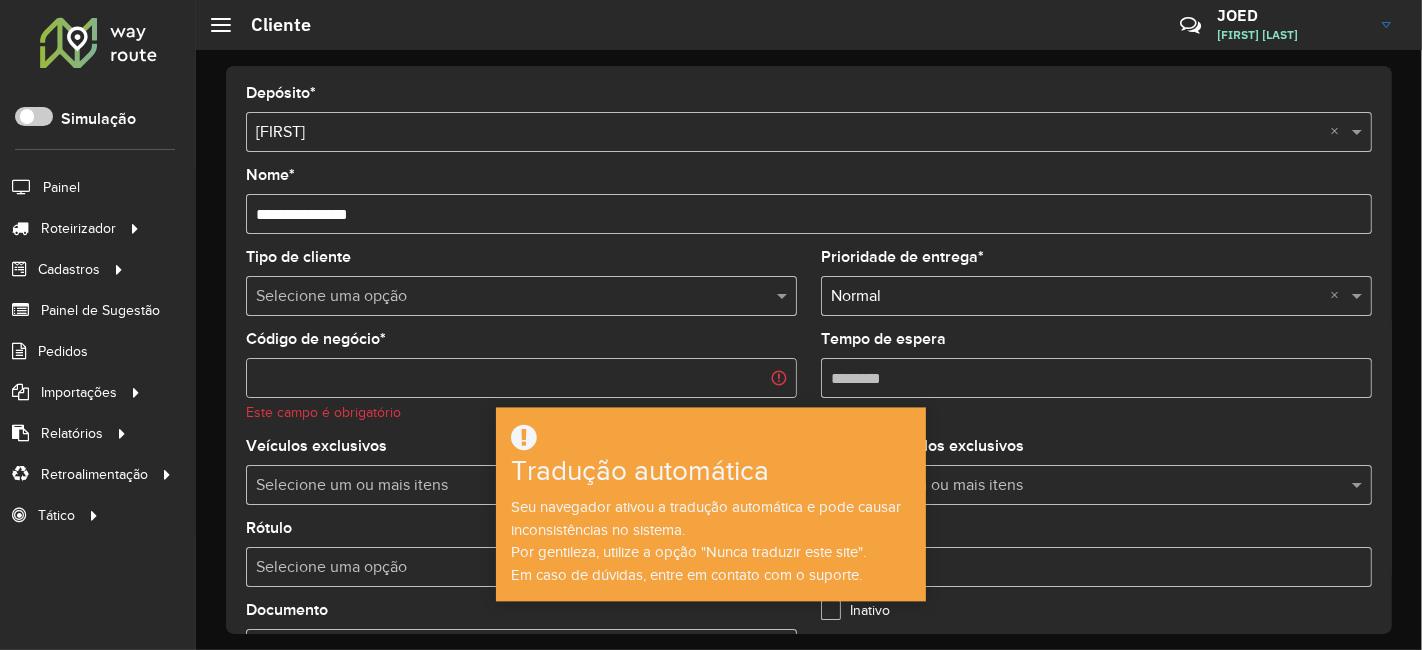 drag, startPoint x: 1051, startPoint y: 318, endPoint x: 970, endPoint y: 321, distance: 81.055534 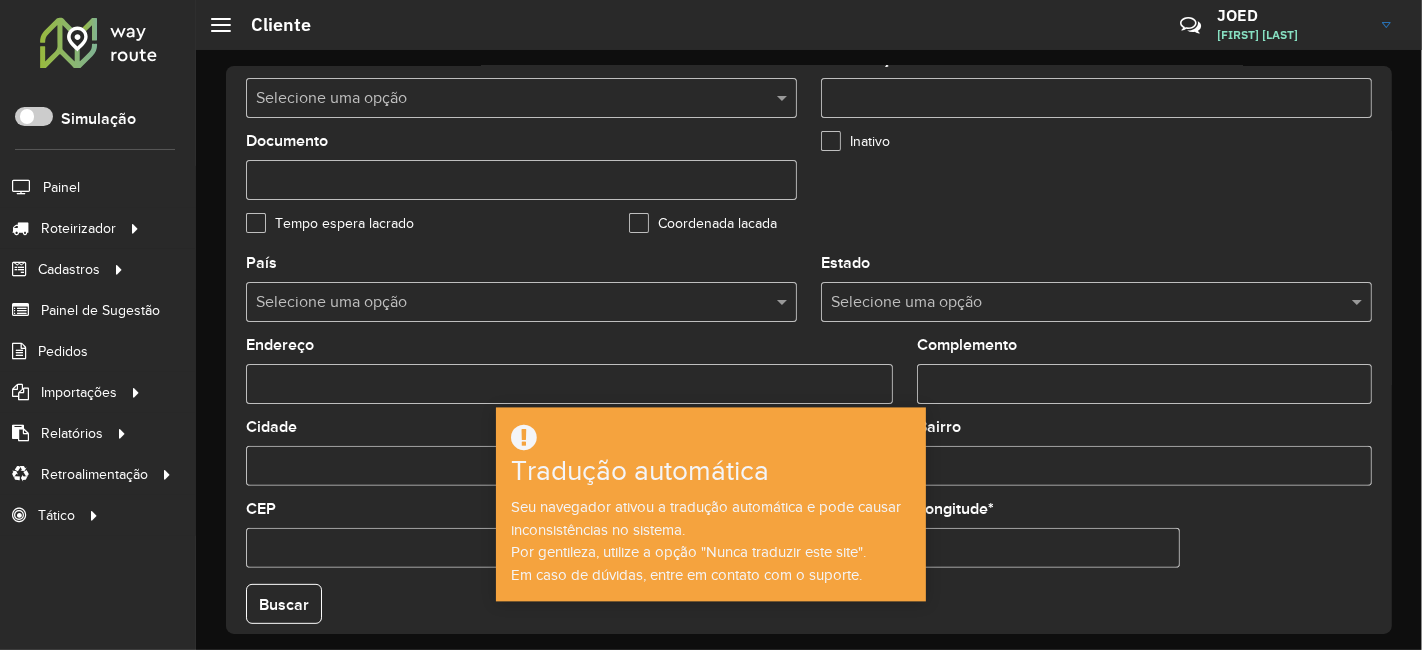scroll, scrollTop: 555, scrollLeft: 0, axis: vertical 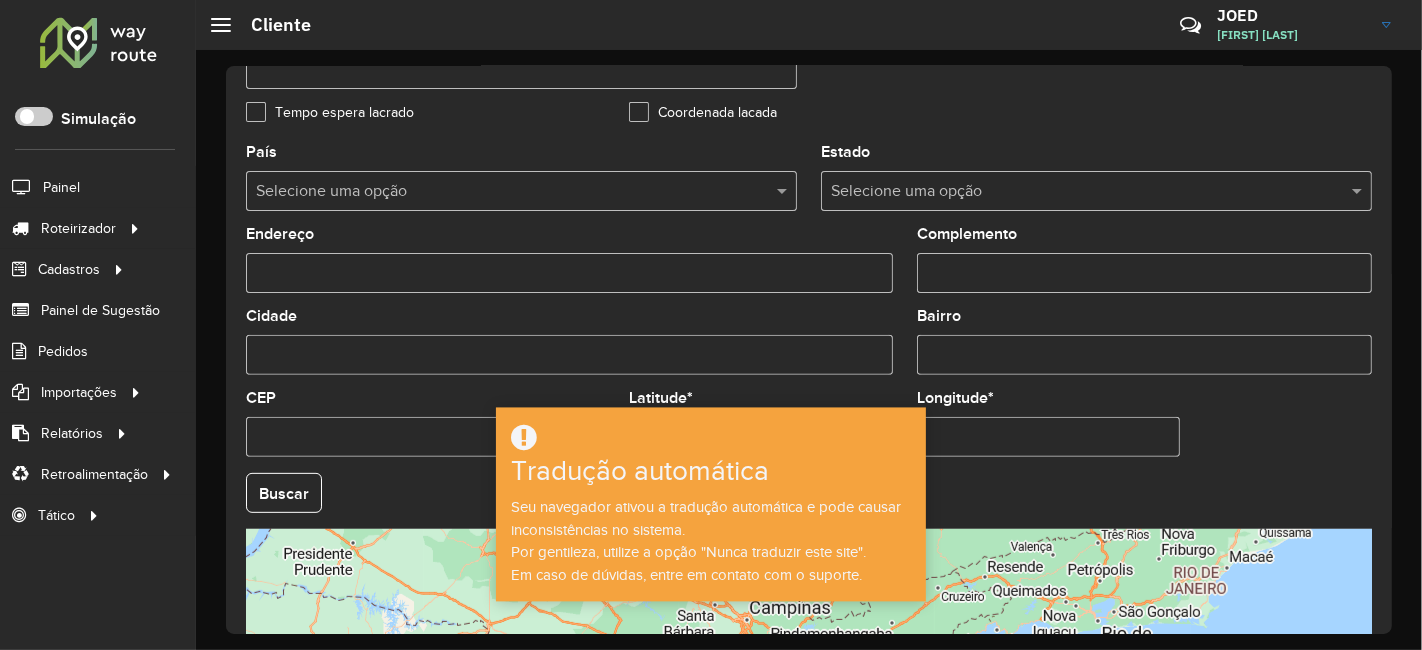 type on "*****" 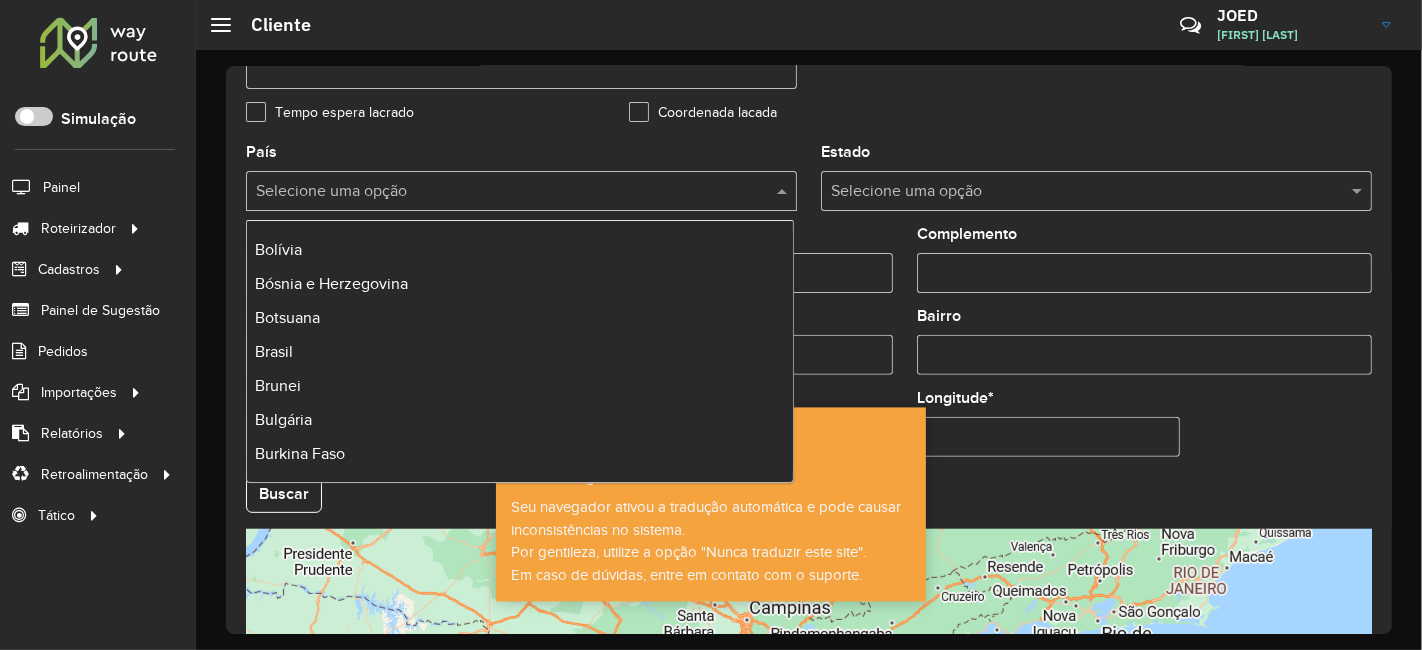 scroll, scrollTop: 888, scrollLeft: 0, axis: vertical 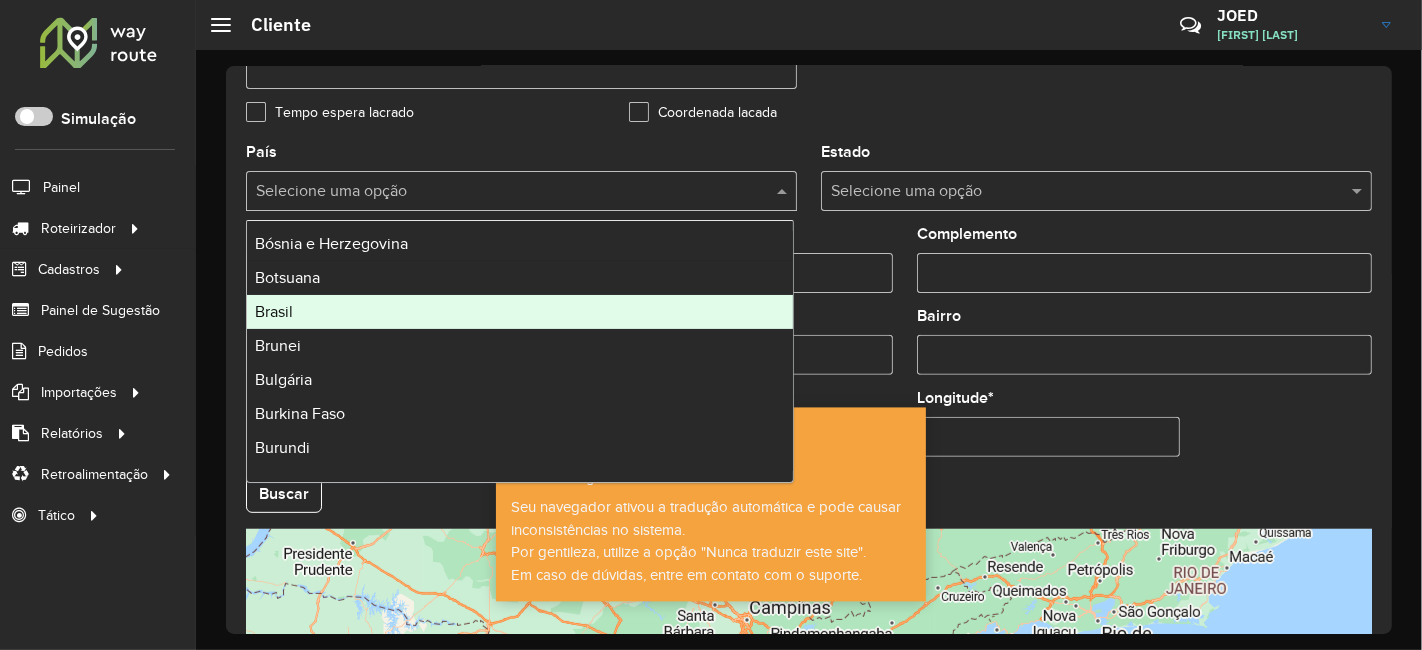 click on "Brasil" at bounding box center [520, 312] 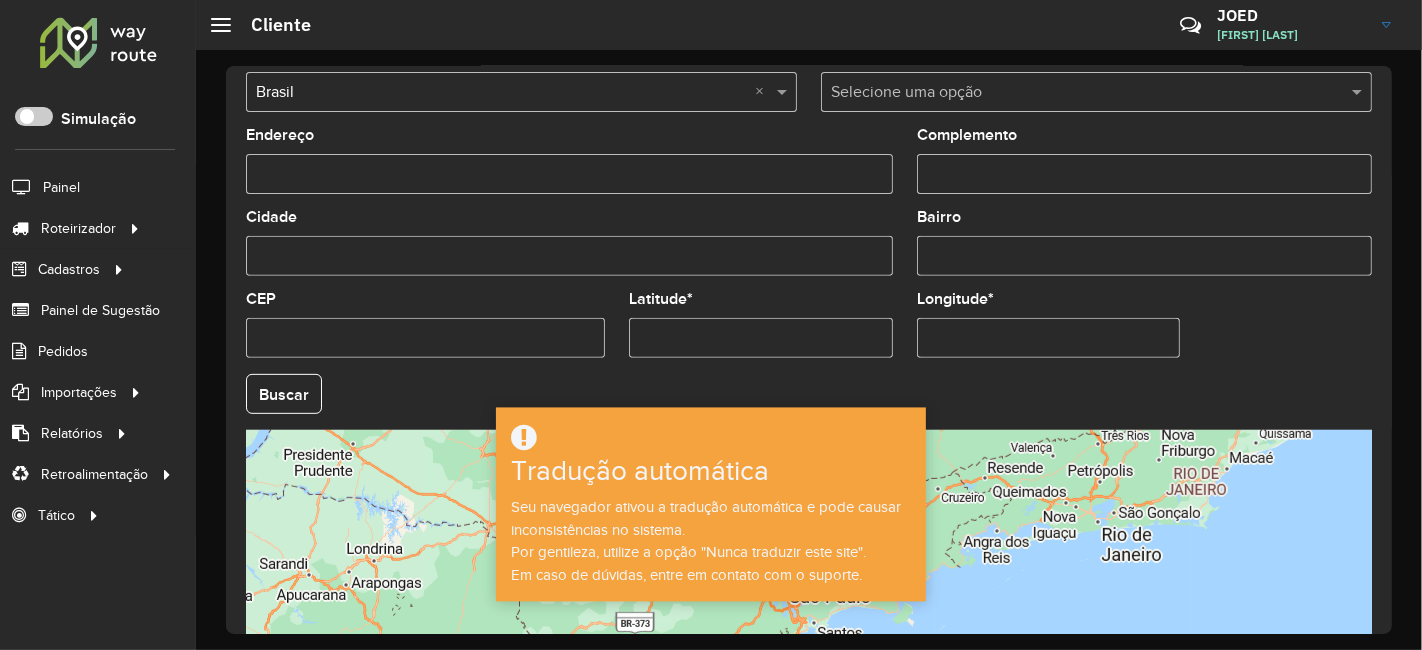 scroll, scrollTop: 777, scrollLeft: 0, axis: vertical 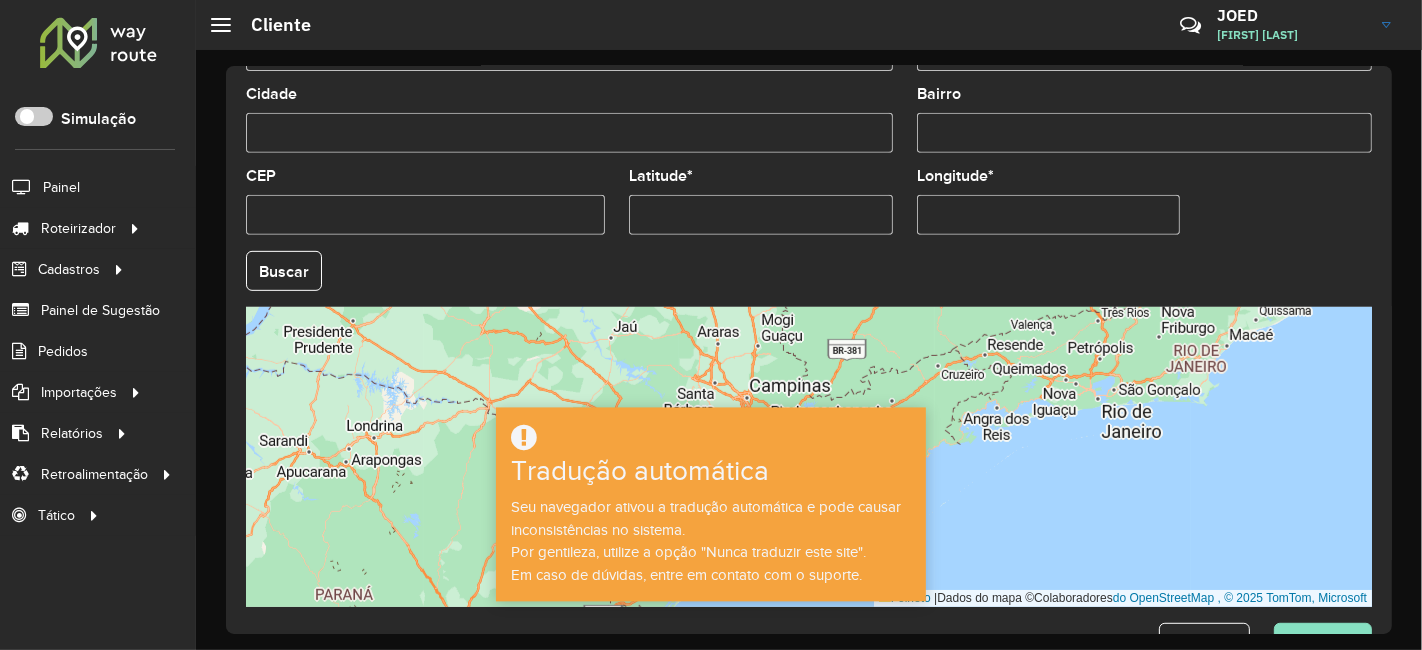 click on "Folheto    |  Dados do mapa ©  Colaboradores  do OpenStreetMap , © 2025 TomTom, Microsoft" at bounding box center [809, 457] 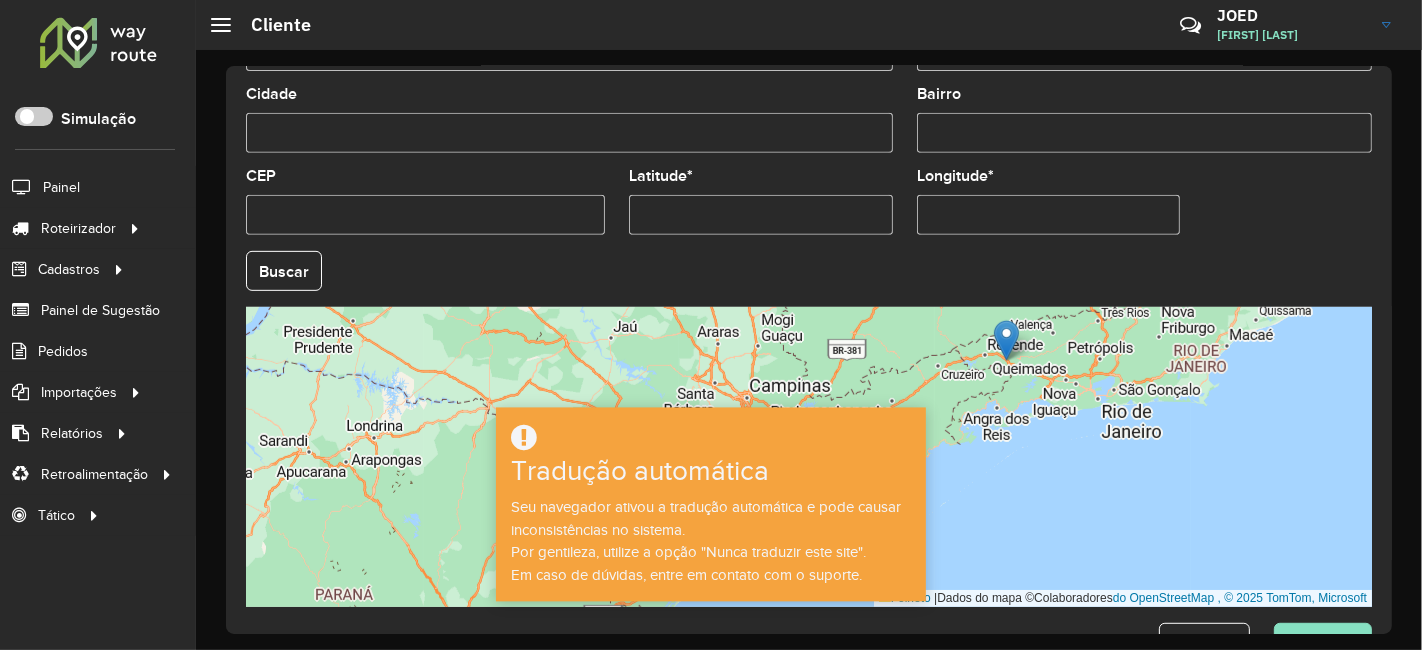 click on "Latitude  *" at bounding box center [761, 215] 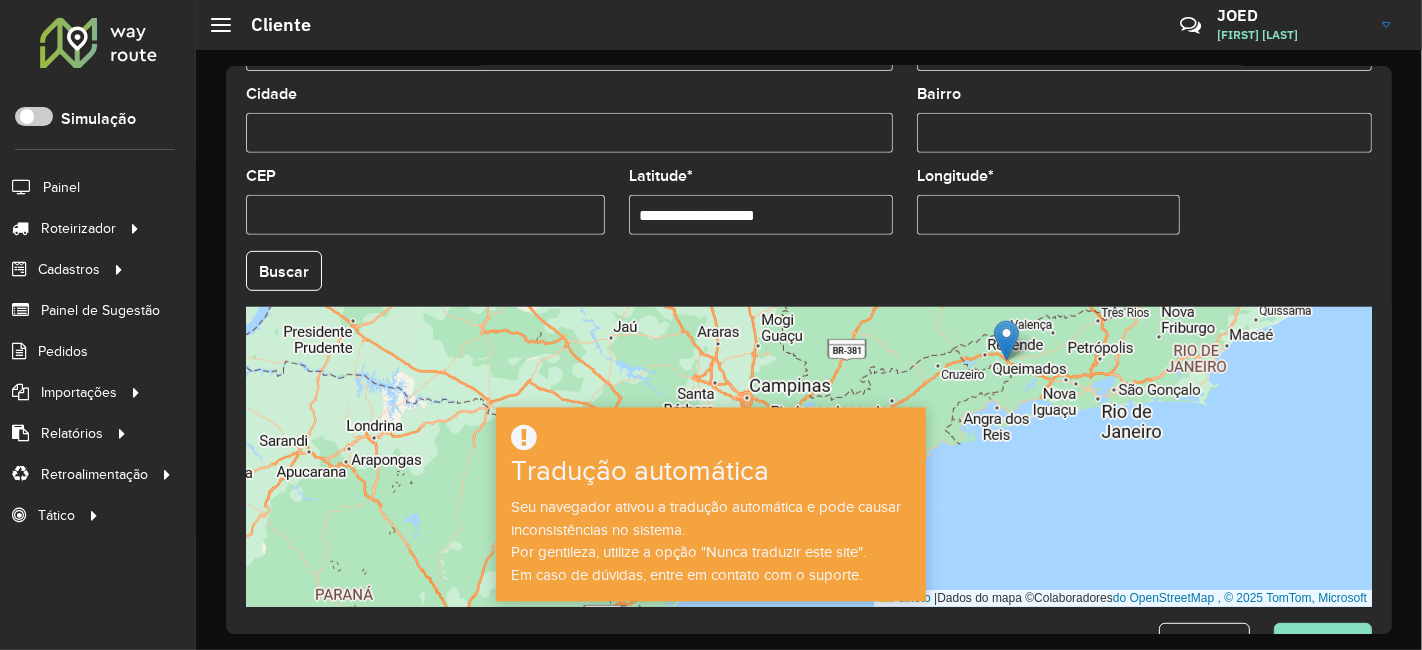 paste 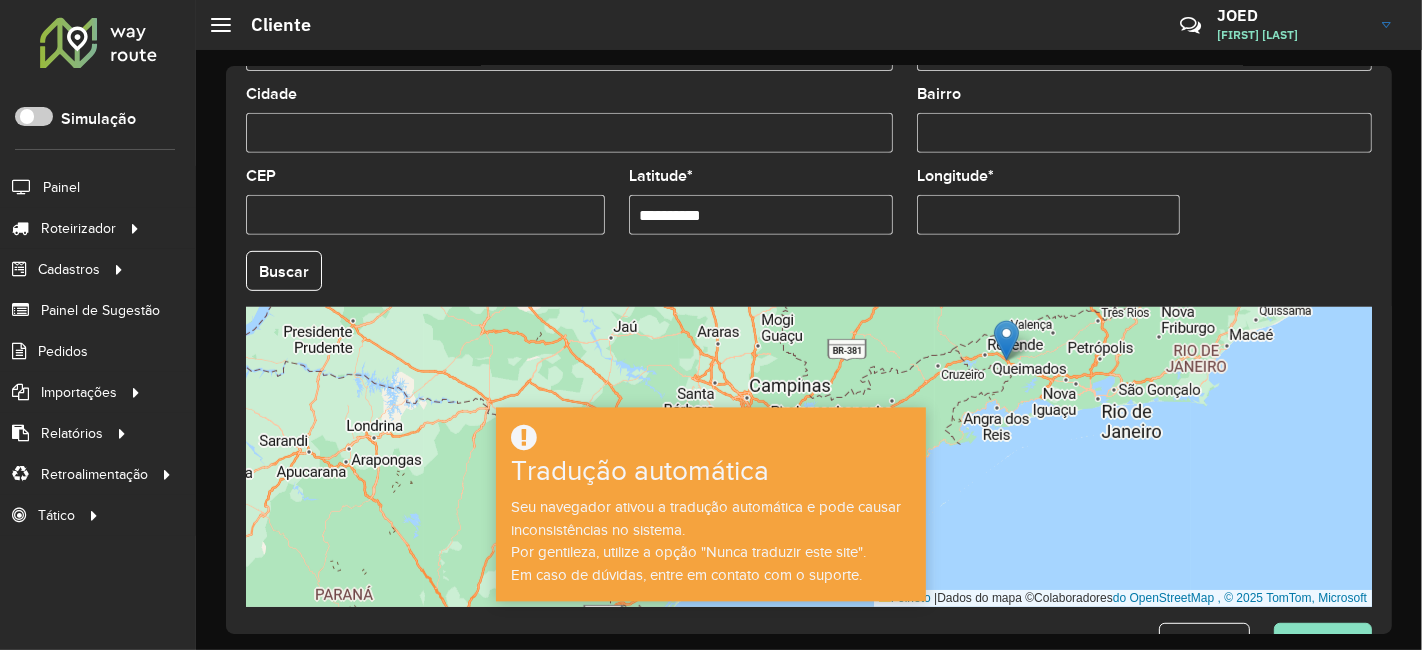 type on "**********" 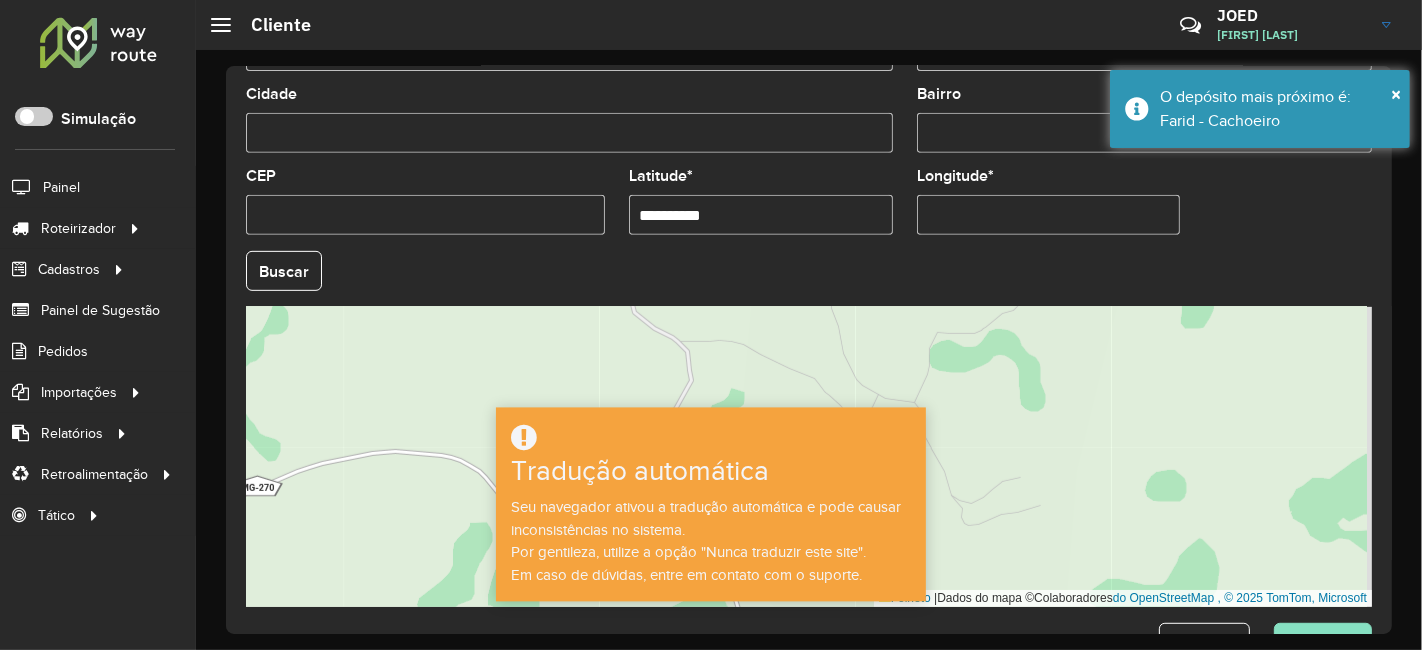 click on "Folheto    |  Dados do mapa ©  Colaboradores  do OpenStreetMap , © 2025 TomTom, Microsoft" at bounding box center [809, 457] 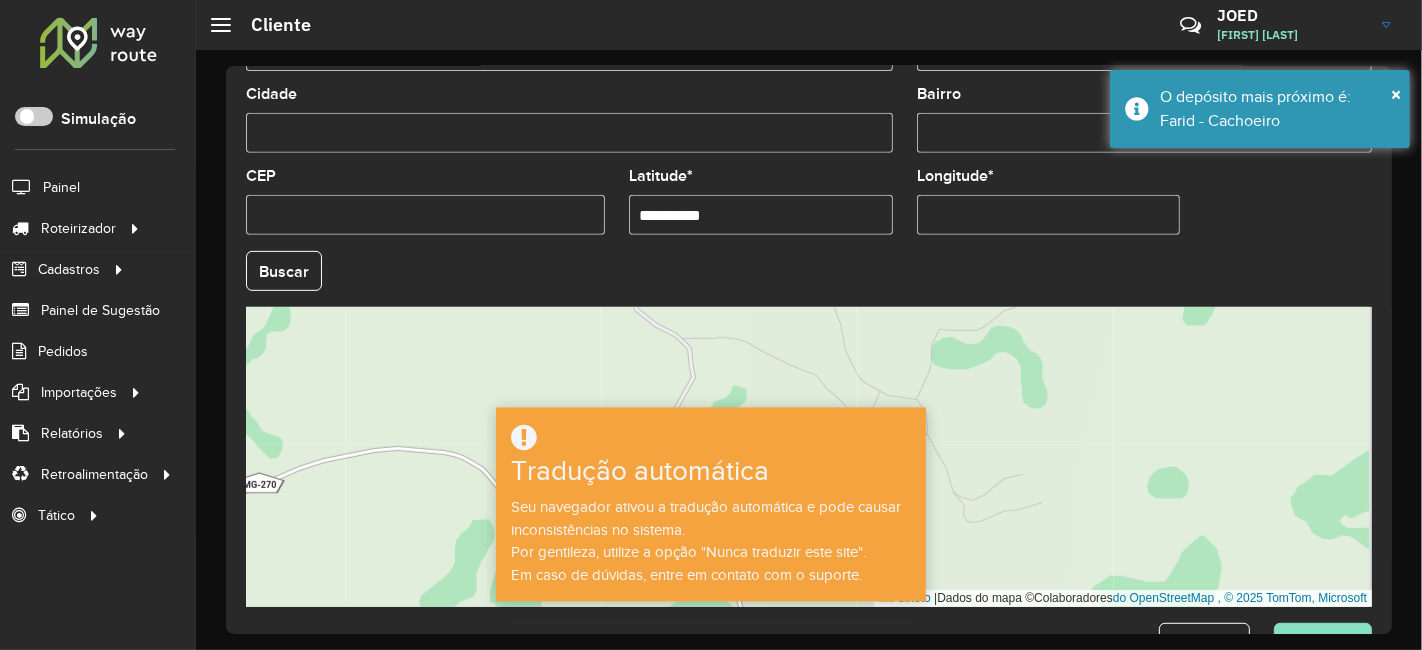 click on "Longitude  *" at bounding box center [1049, 215] 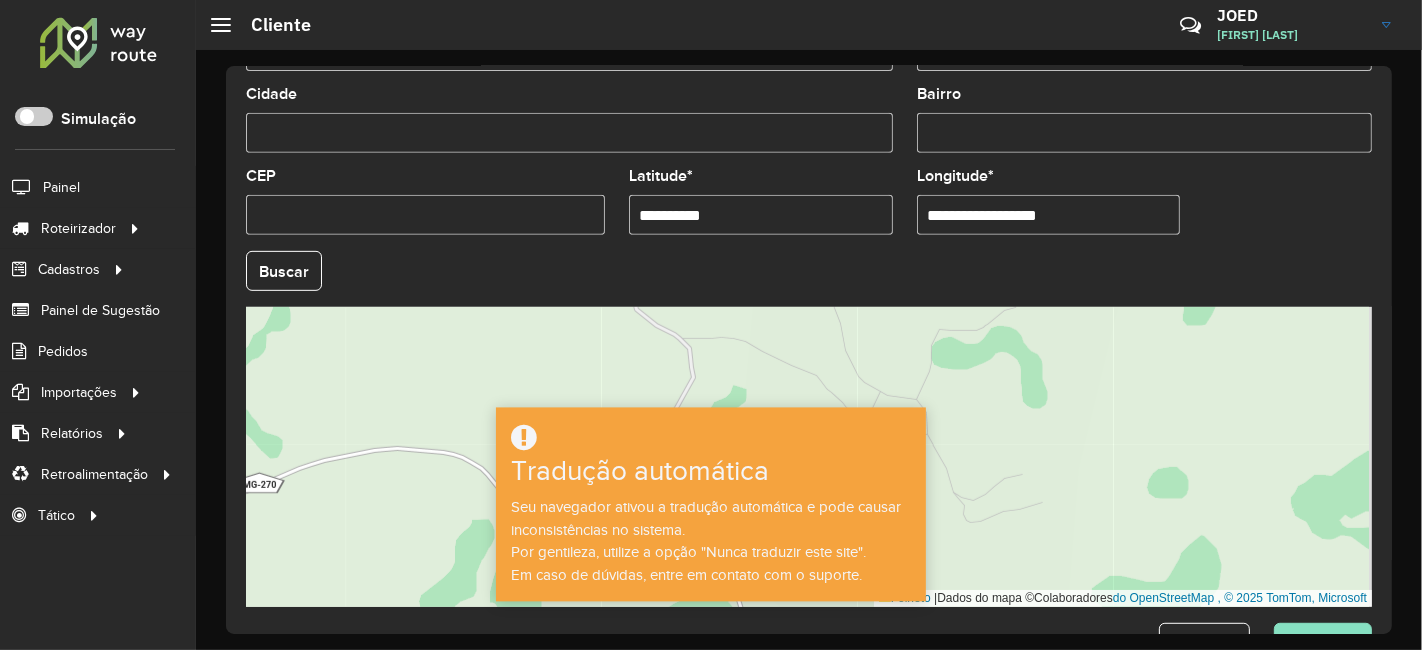 paste 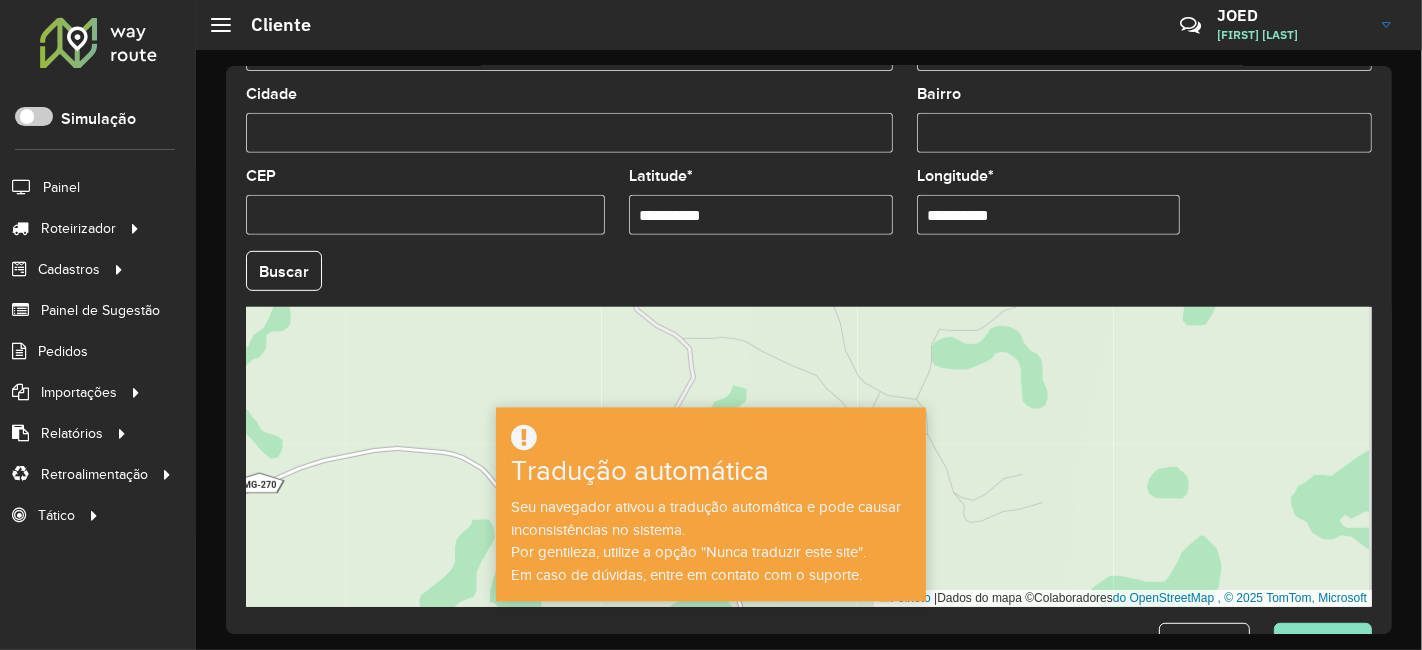type on "**********" 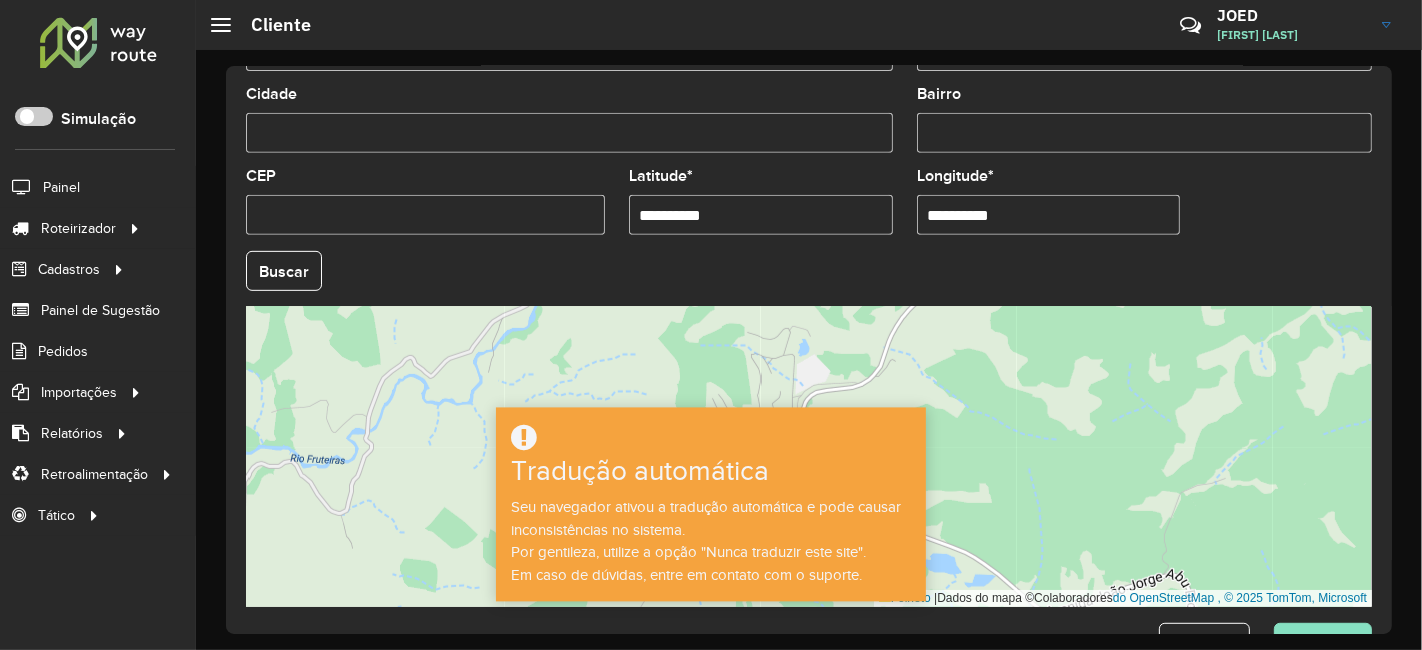 drag, startPoint x: 1049, startPoint y: 335, endPoint x: 1035, endPoint y: 337, distance: 14.142136 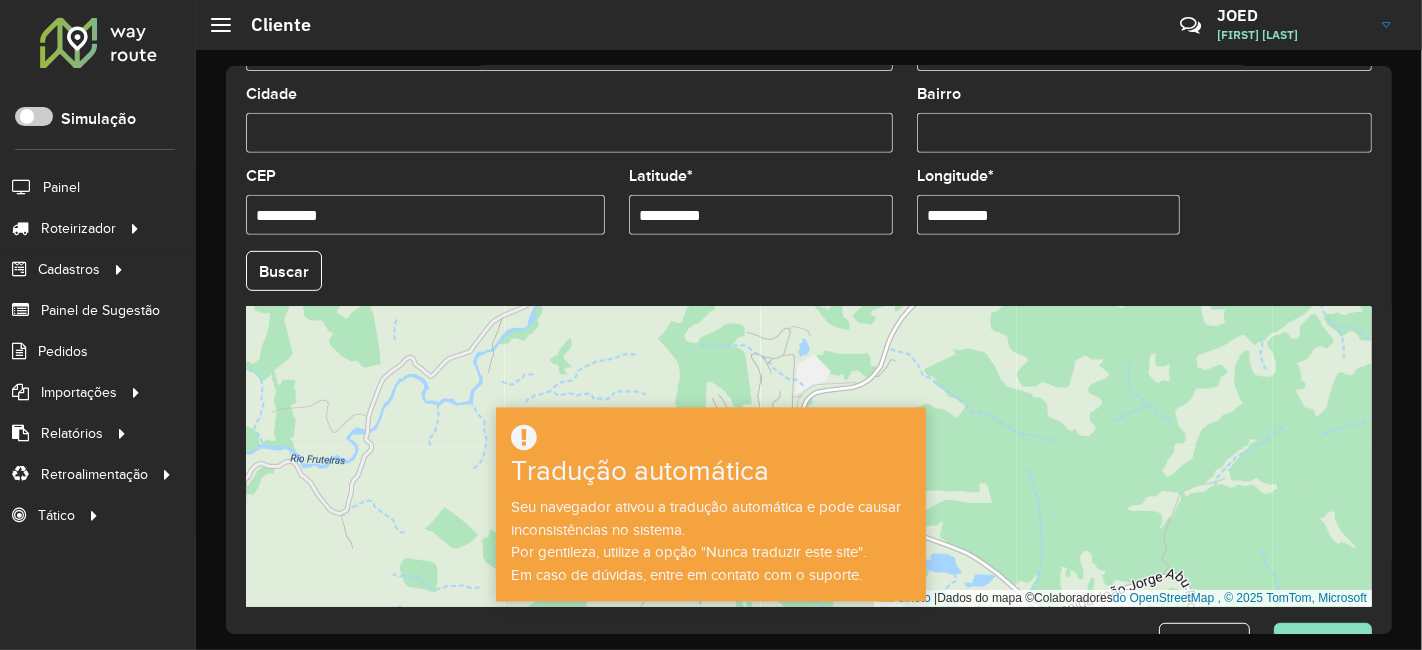 type on "**********" 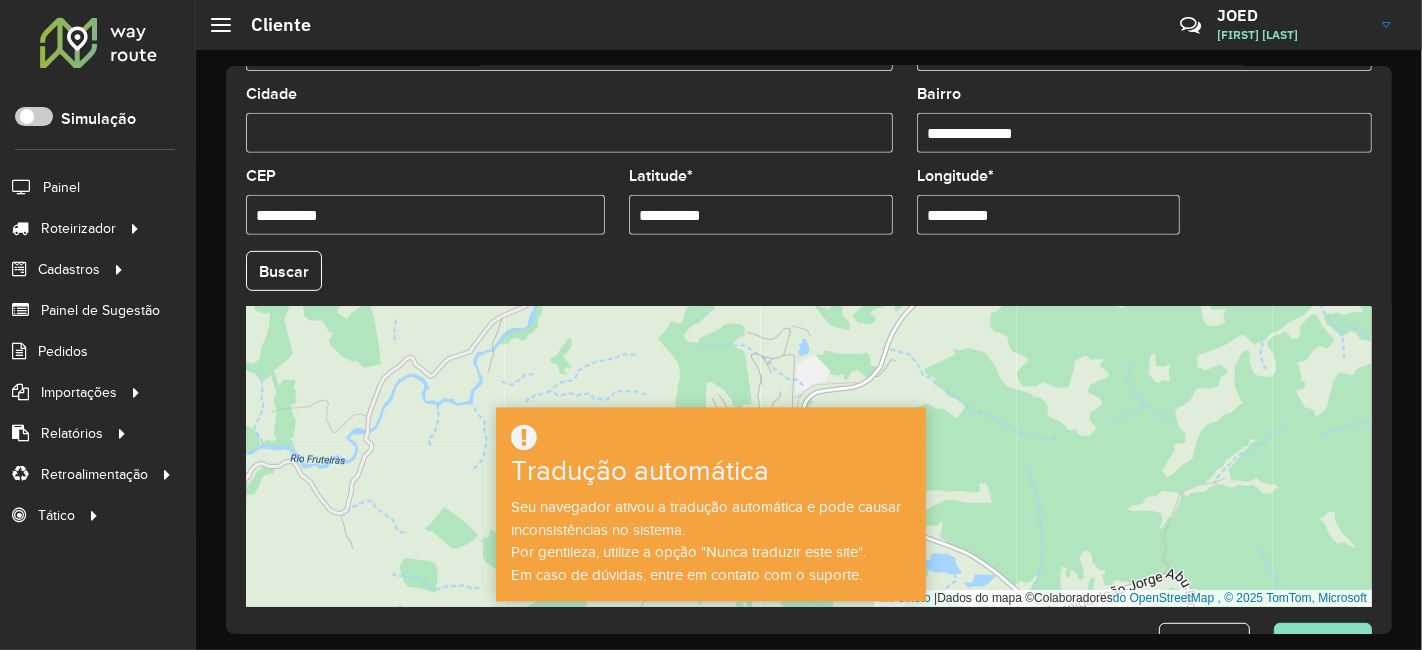 type on "**********" 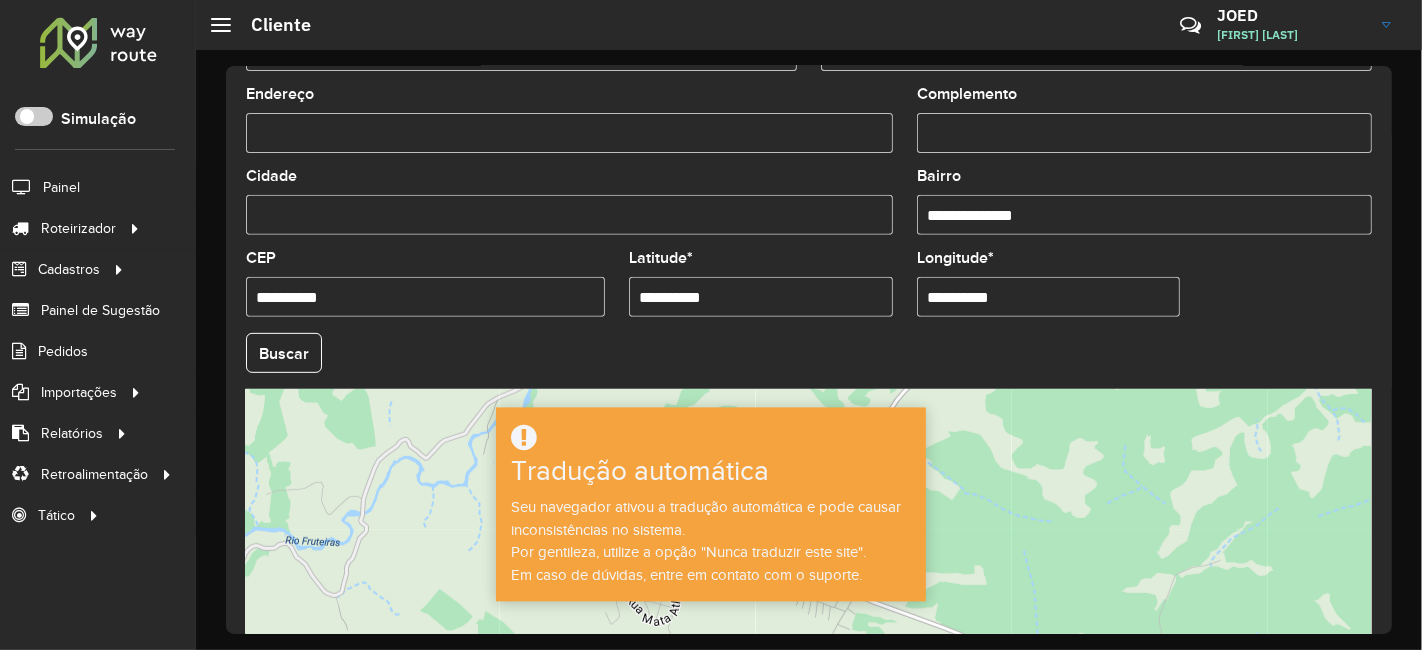 scroll, scrollTop: 666, scrollLeft: 0, axis: vertical 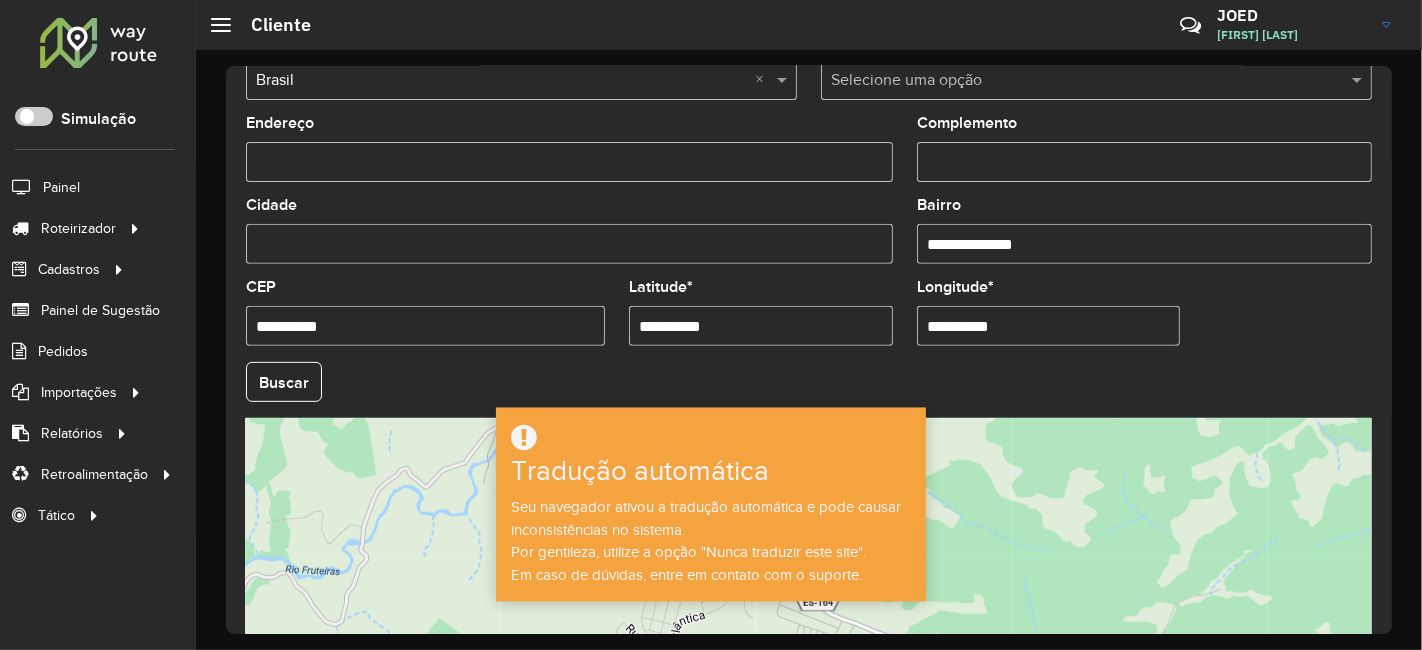 click on "Endereço" 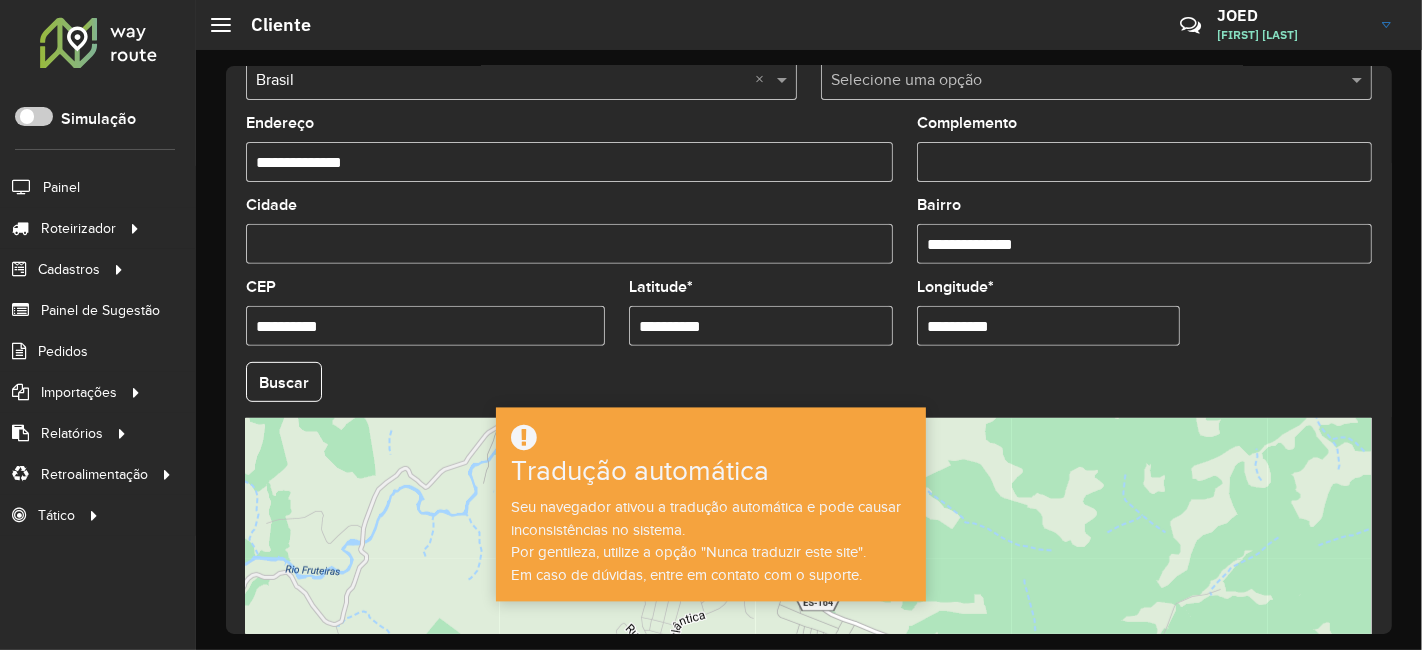 type on "**********" 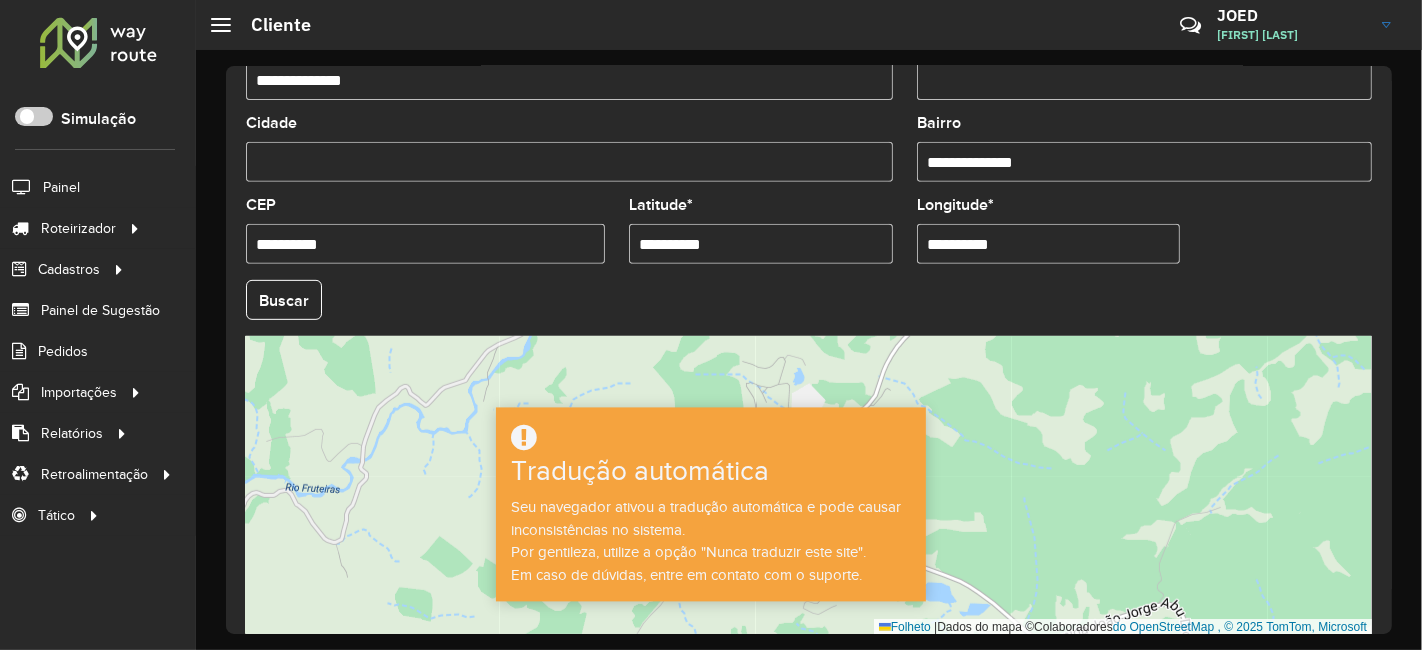 click on "Cidade" at bounding box center (569, 162) 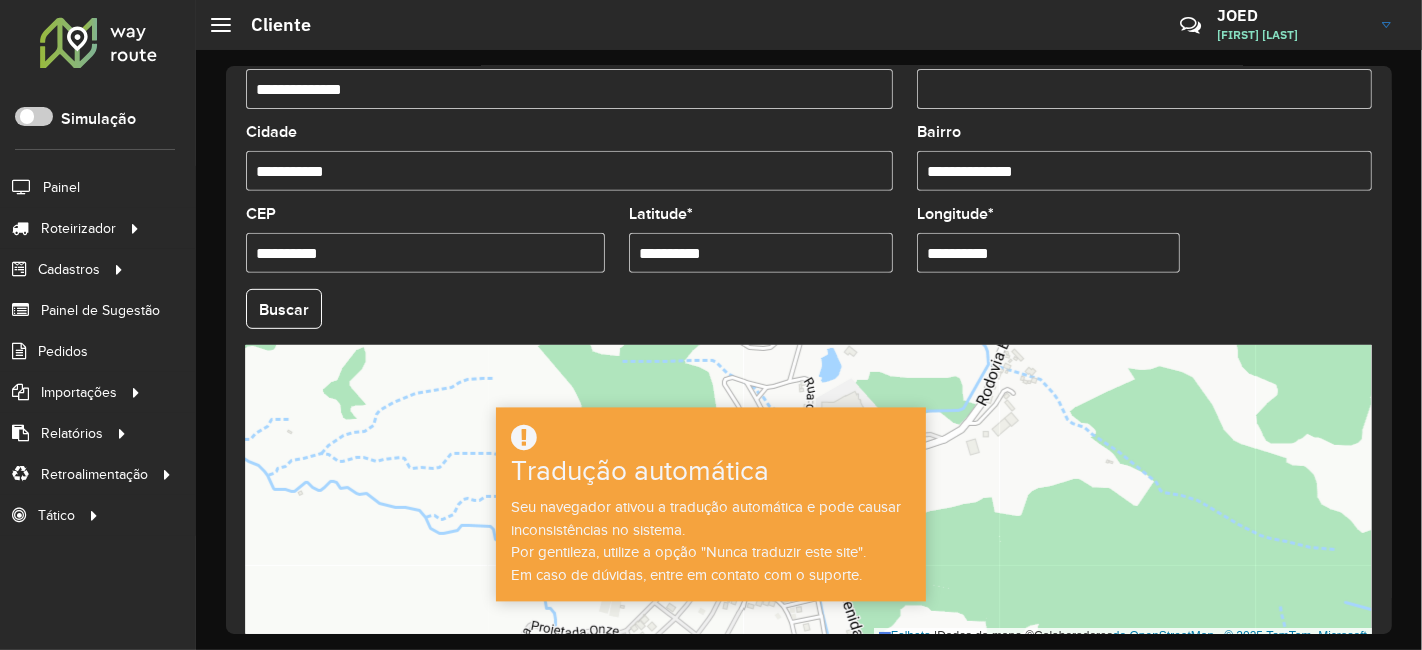 scroll, scrollTop: 837, scrollLeft: 0, axis: vertical 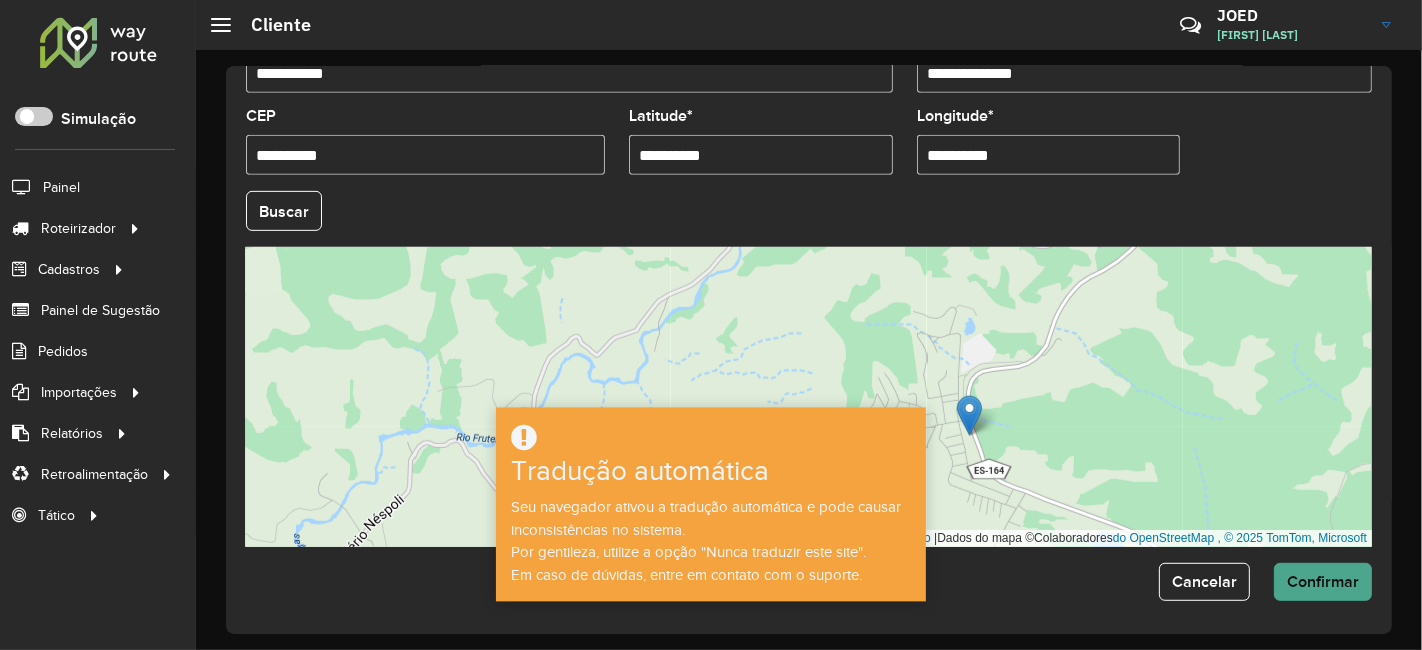 type on "**********" 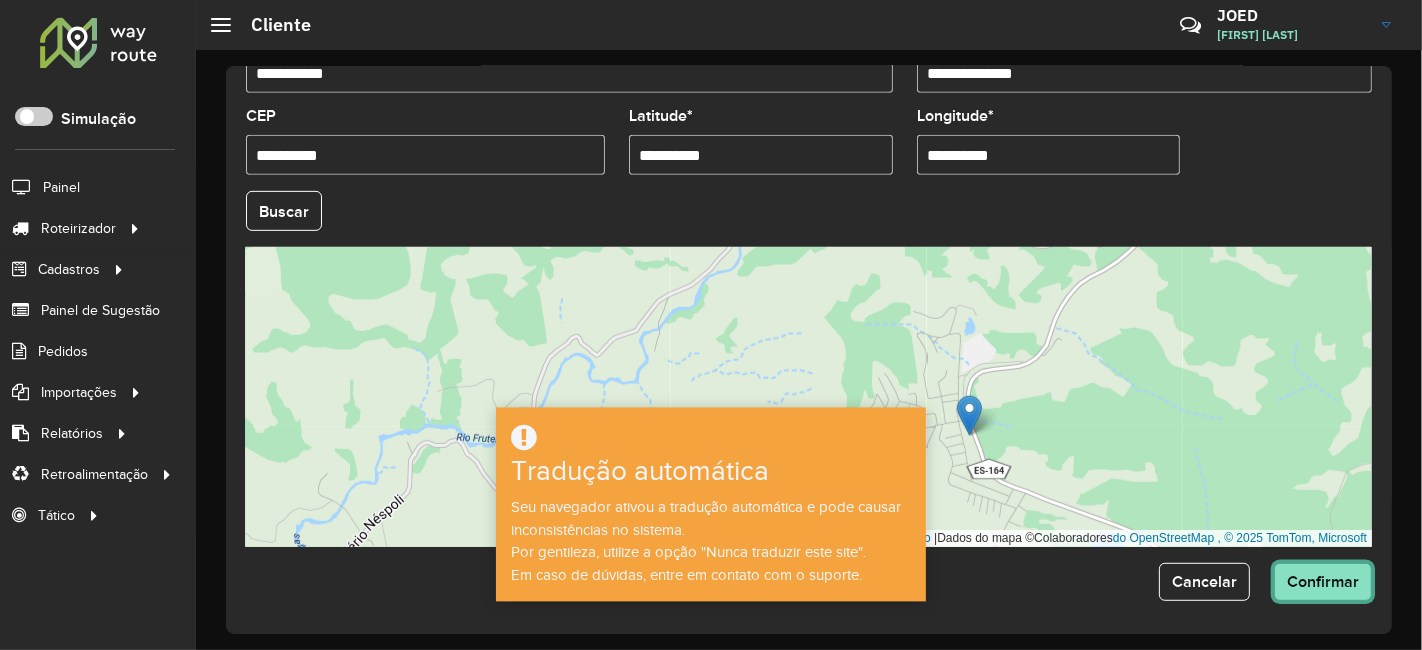 click on "Confirmar" 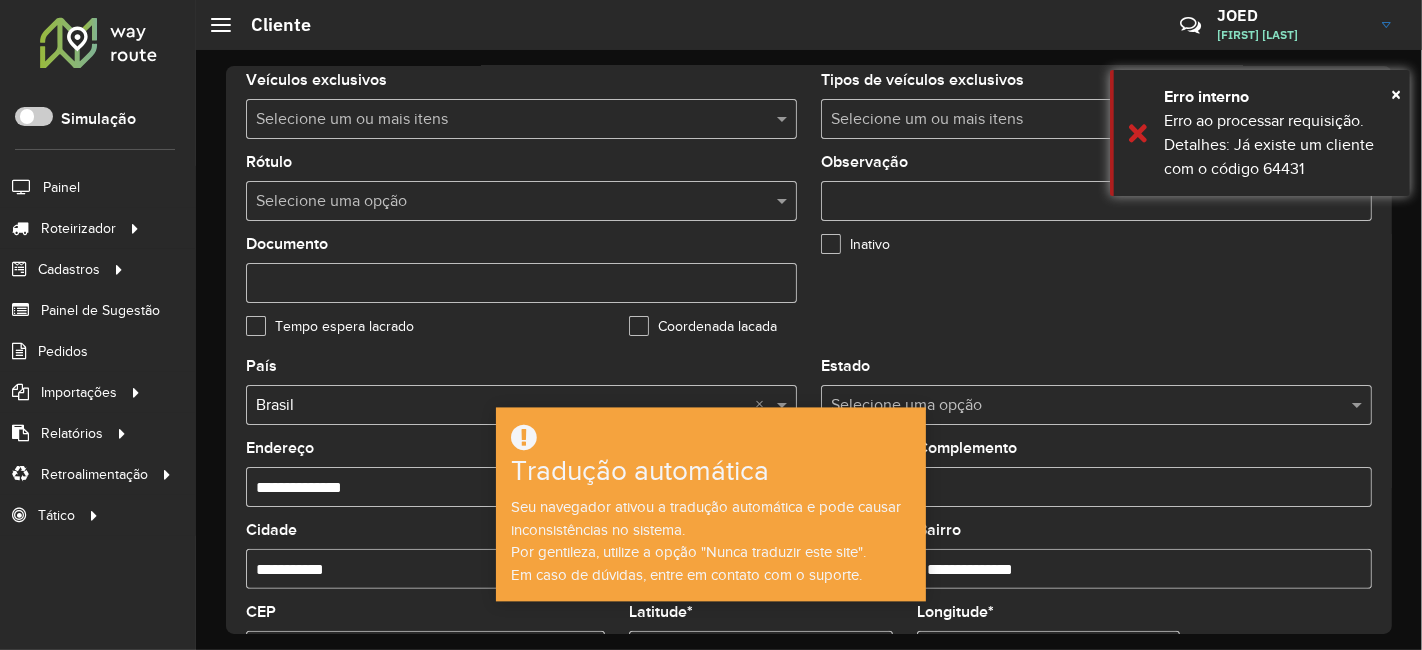 scroll, scrollTop: 171, scrollLeft: 0, axis: vertical 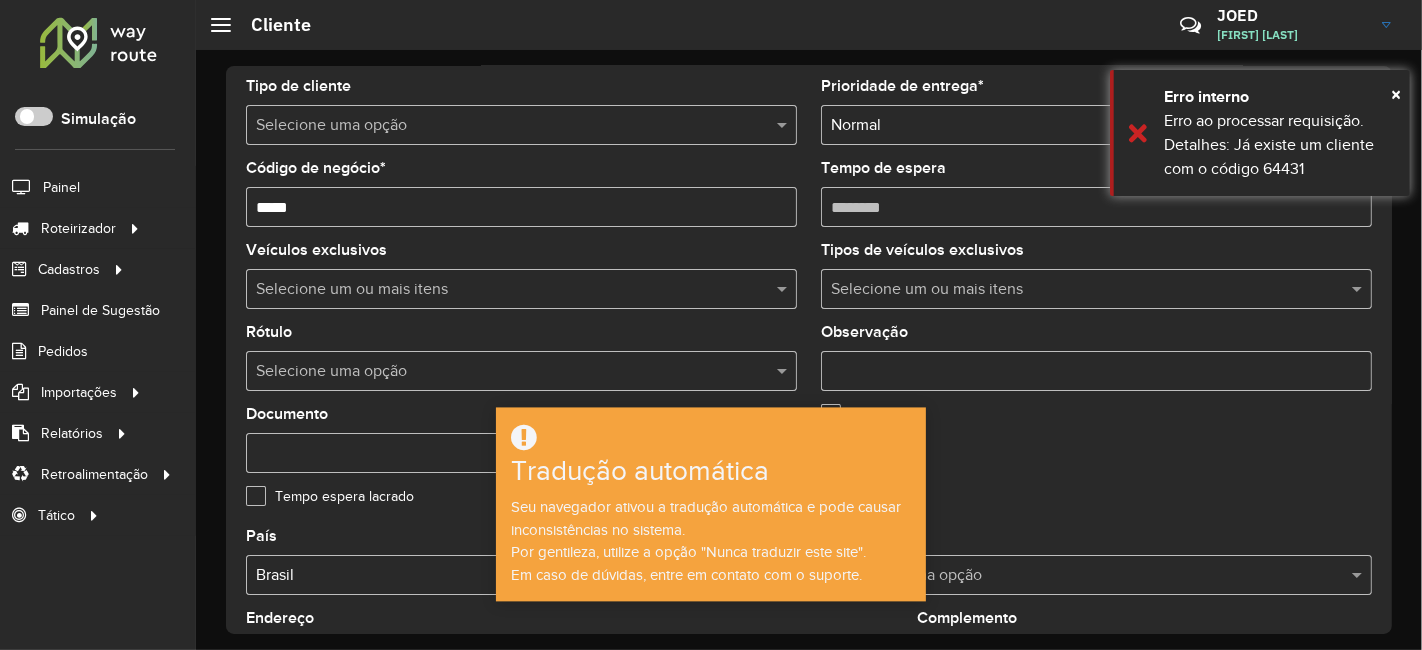 click on "*****" at bounding box center [521, 207] 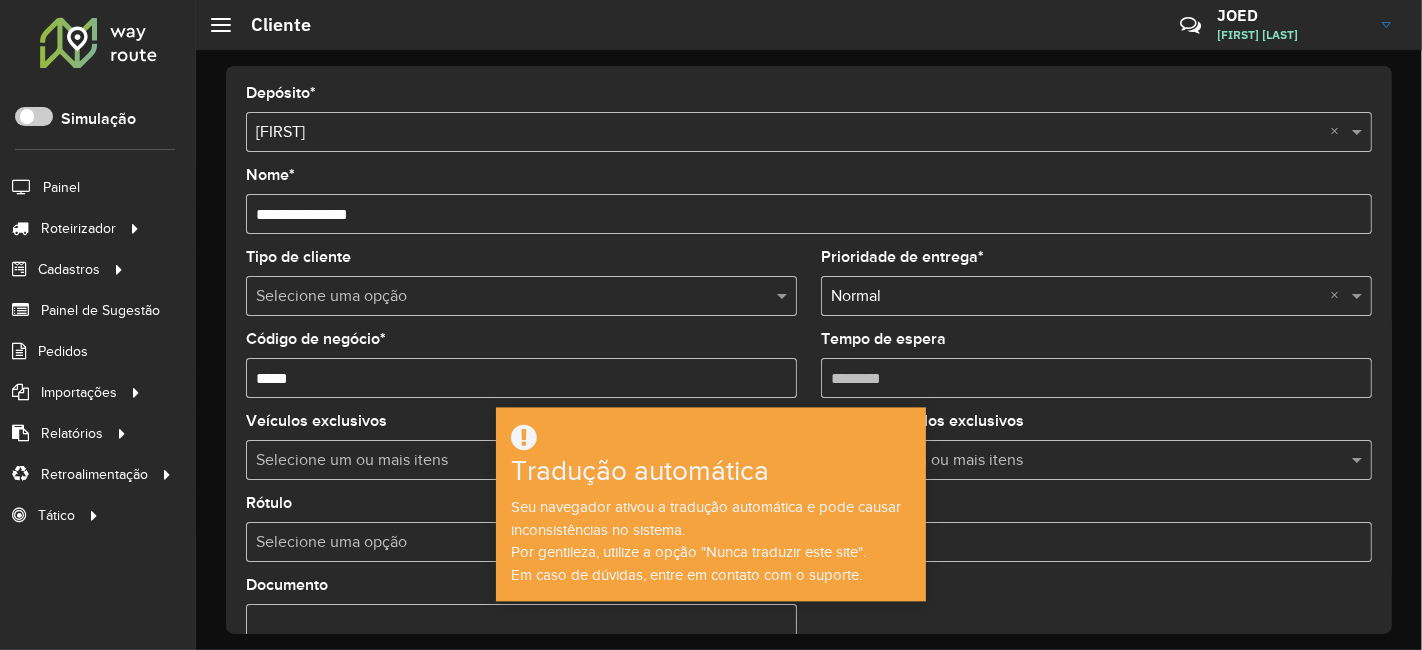 drag, startPoint x: 261, startPoint y: 213, endPoint x: 354, endPoint y: 215, distance: 93.0215 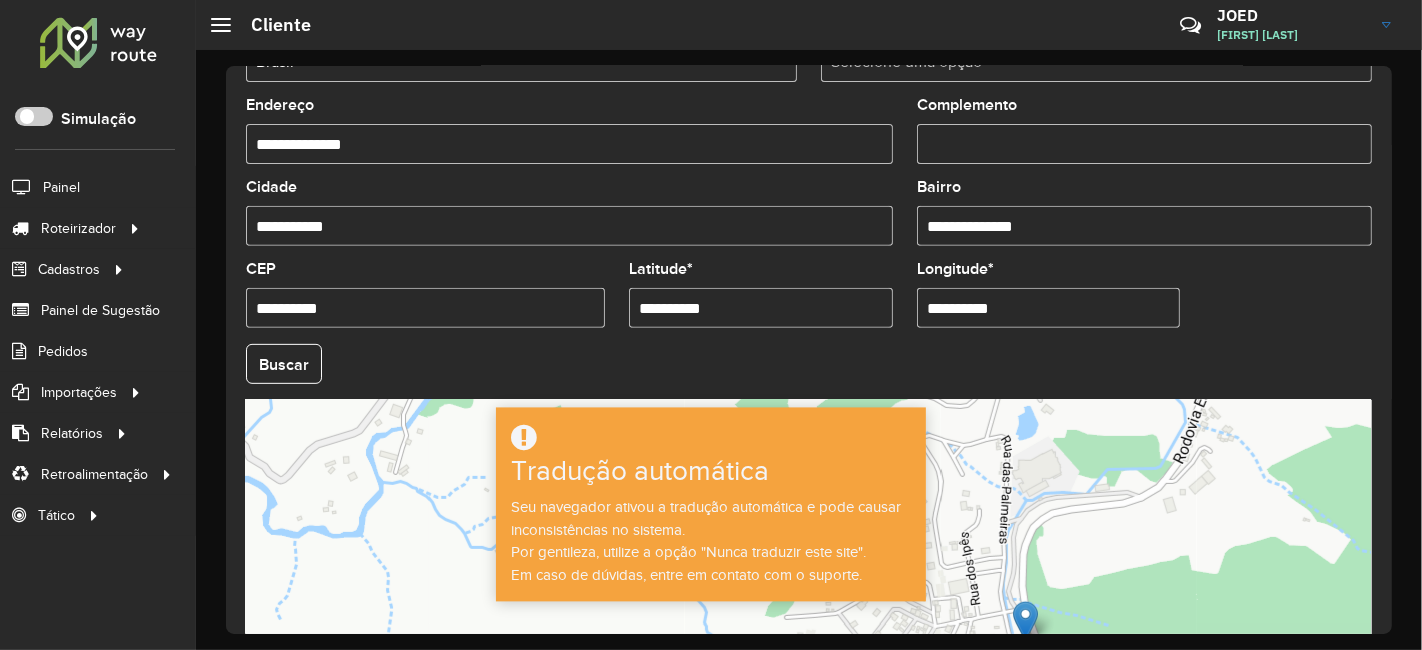 scroll, scrollTop: 837, scrollLeft: 0, axis: vertical 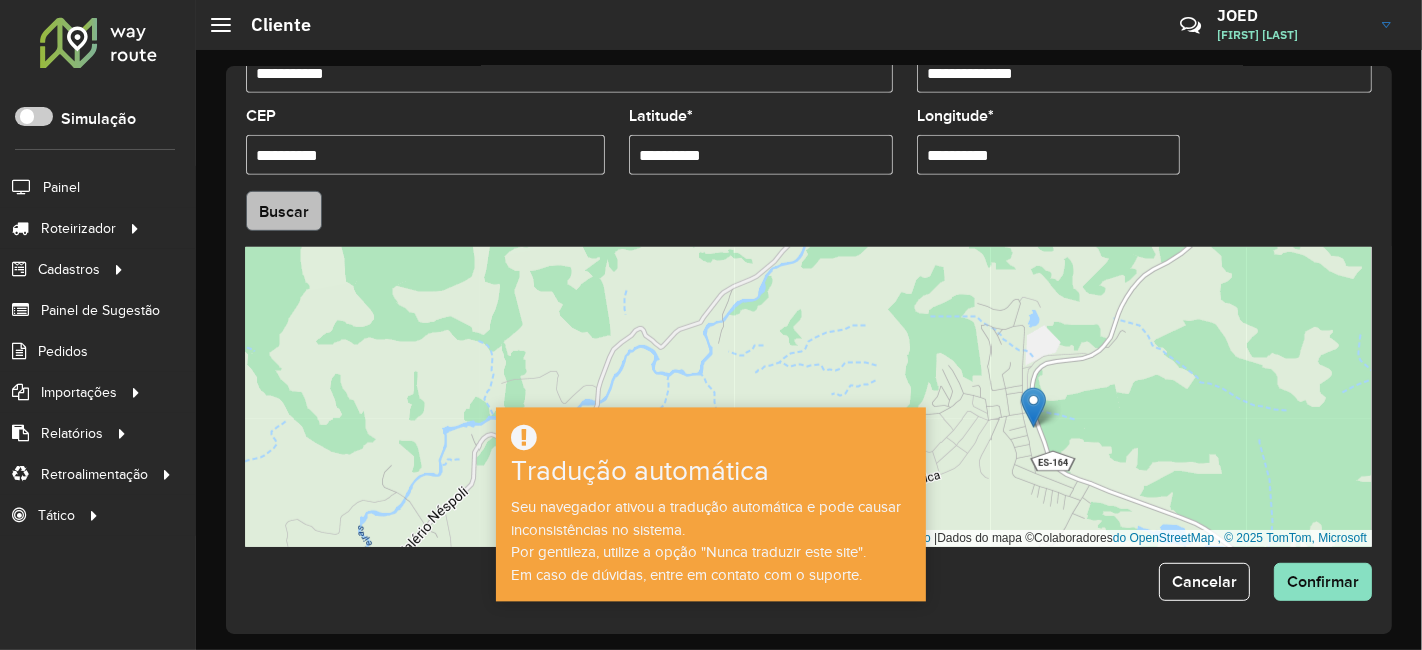 type on "**********" 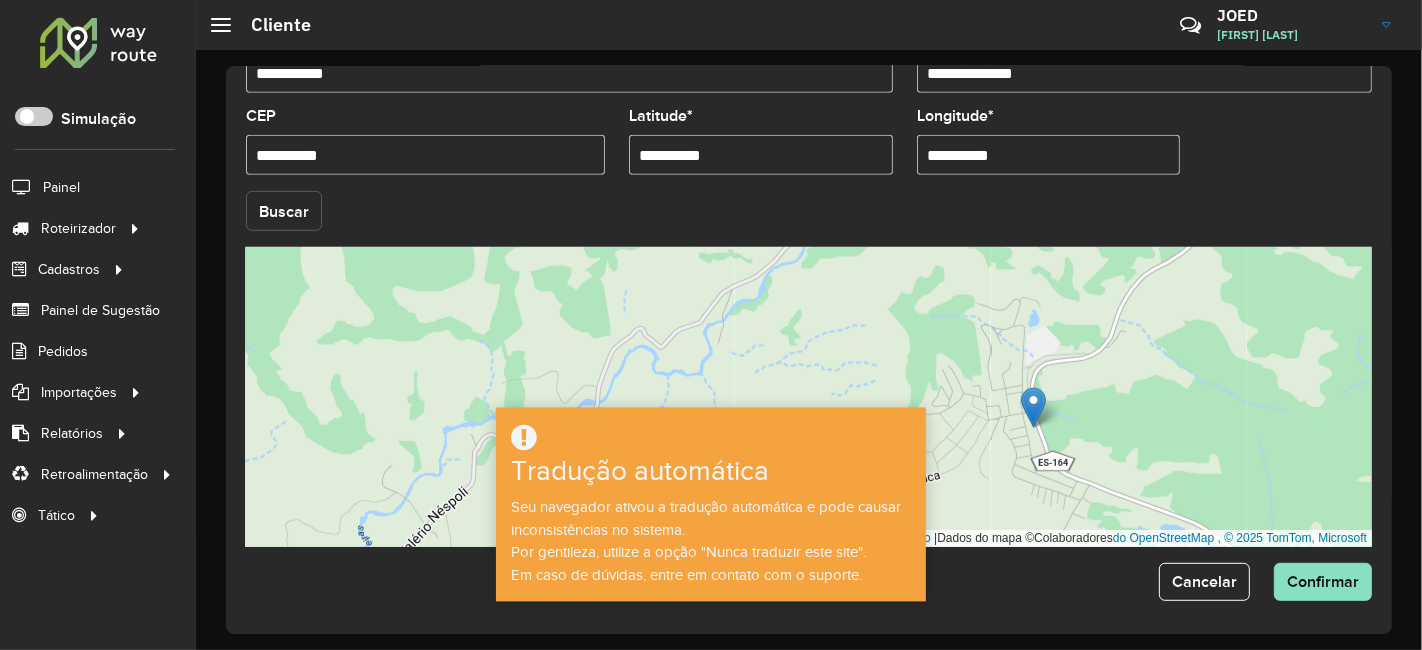 click on "Buscar" 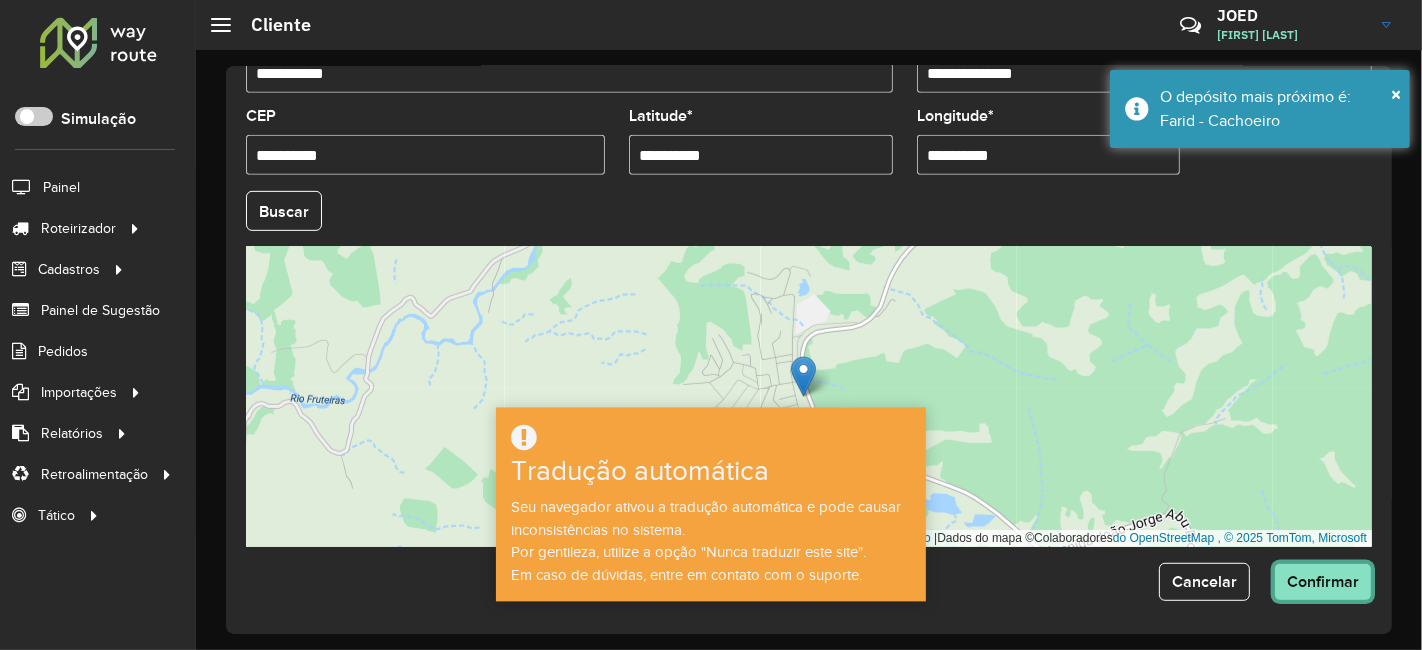 click on "Confirmar" 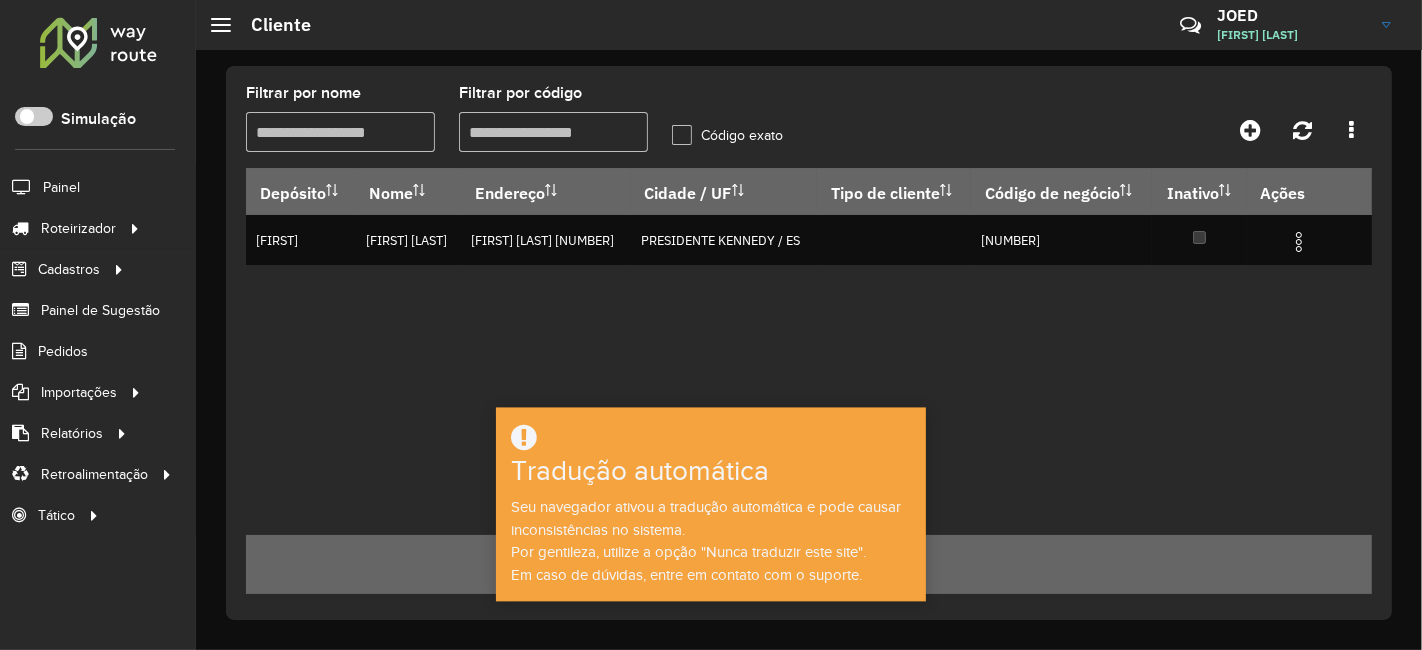 click on "Filtrar por código" at bounding box center [553, 132] 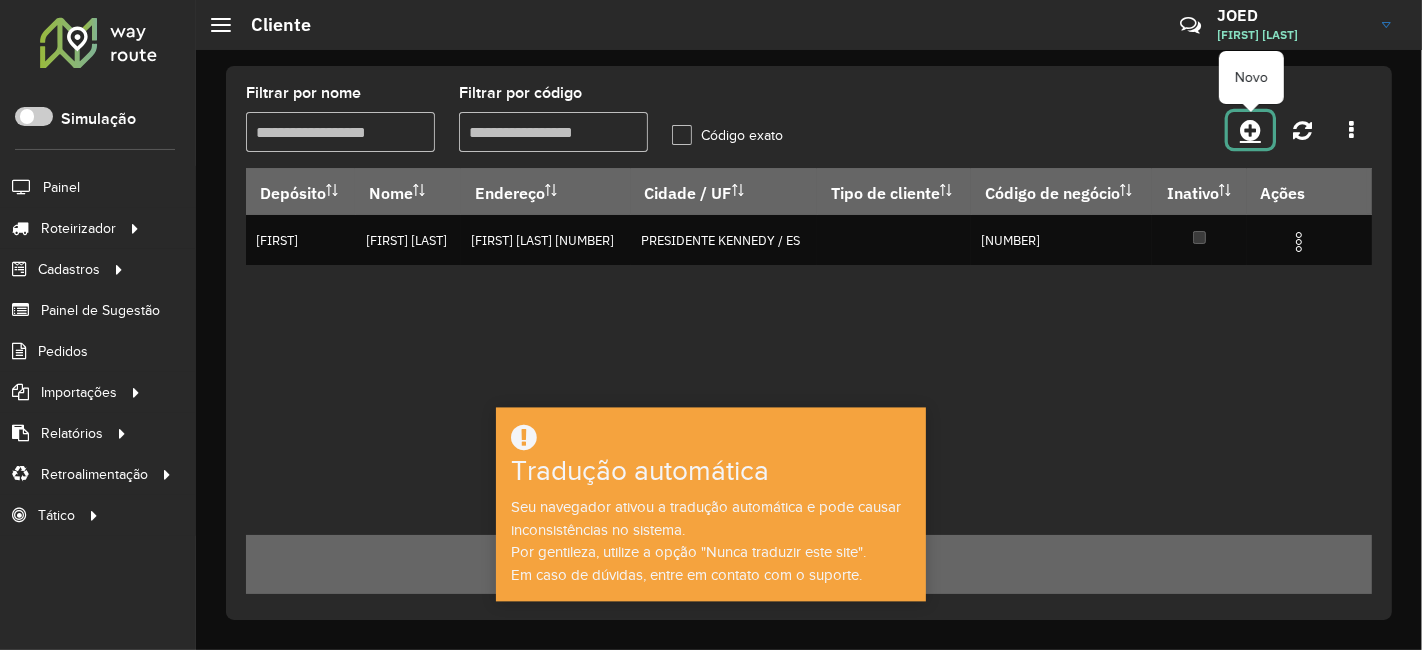 click 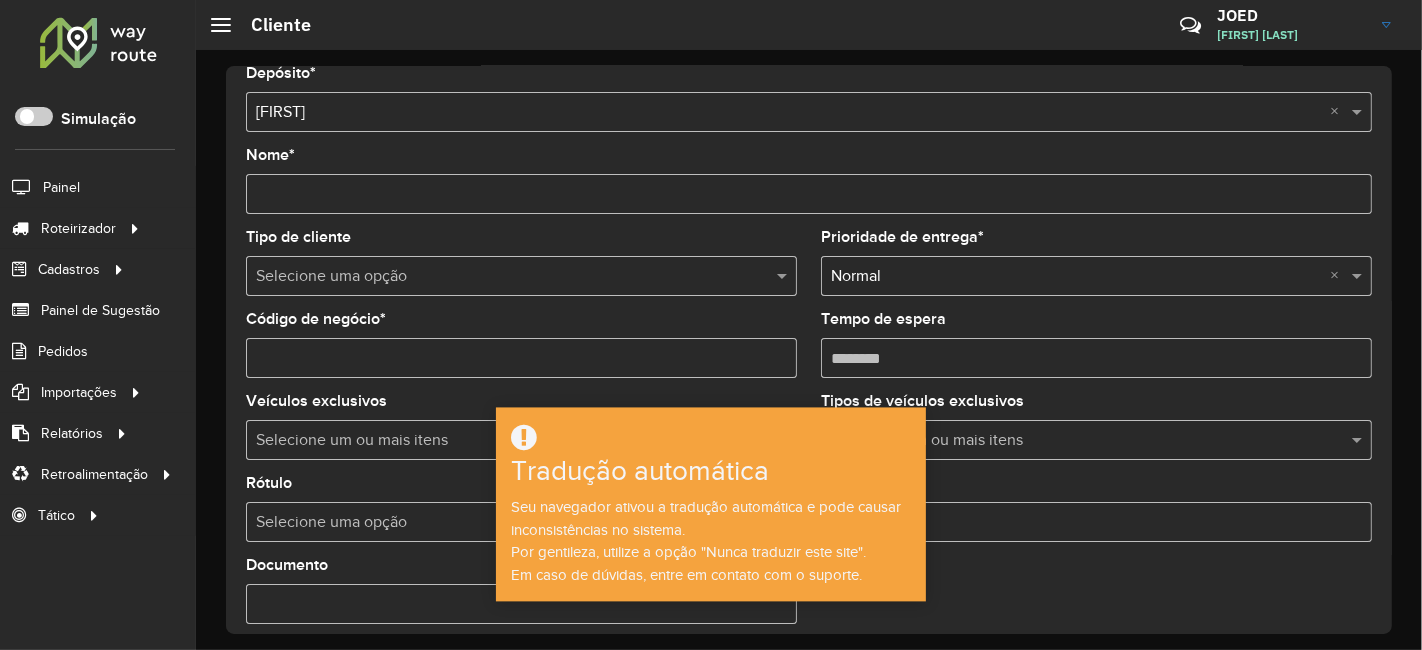 scroll, scrollTop: 0, scrollLeft: 0, axis: both 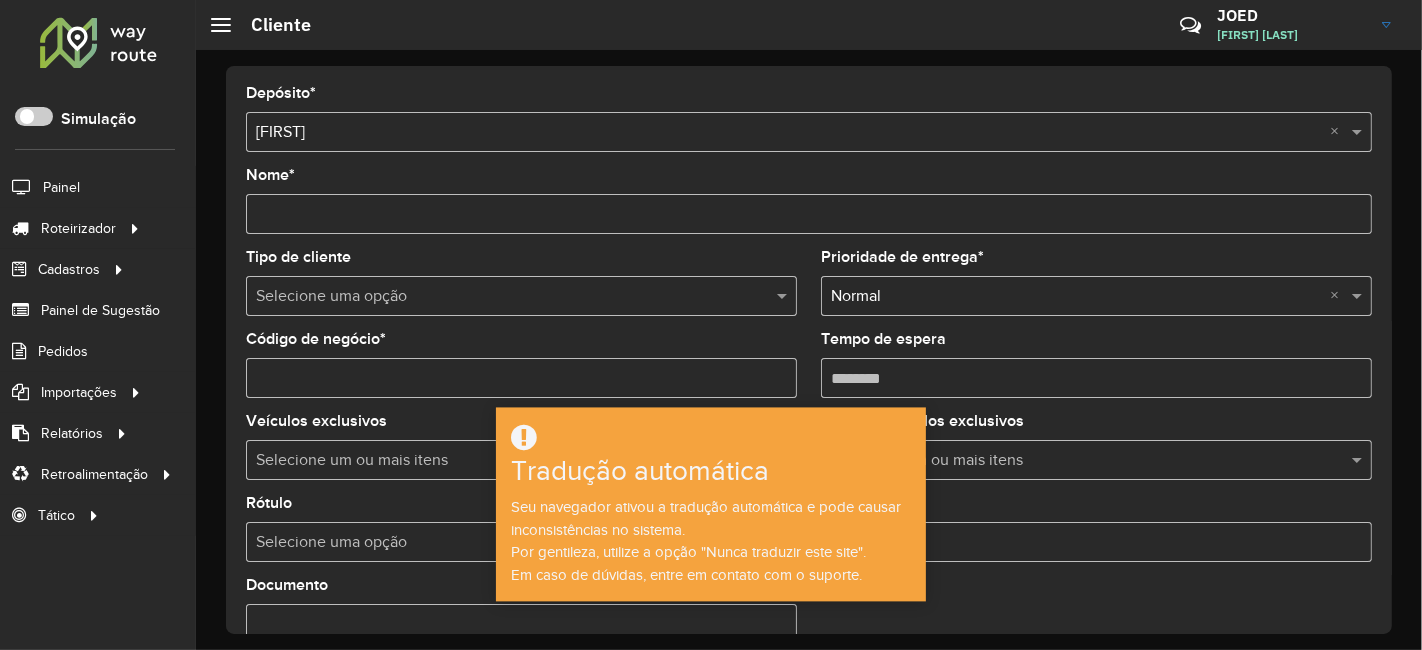 click on "Nome  *" at bounding box center [809, 214] 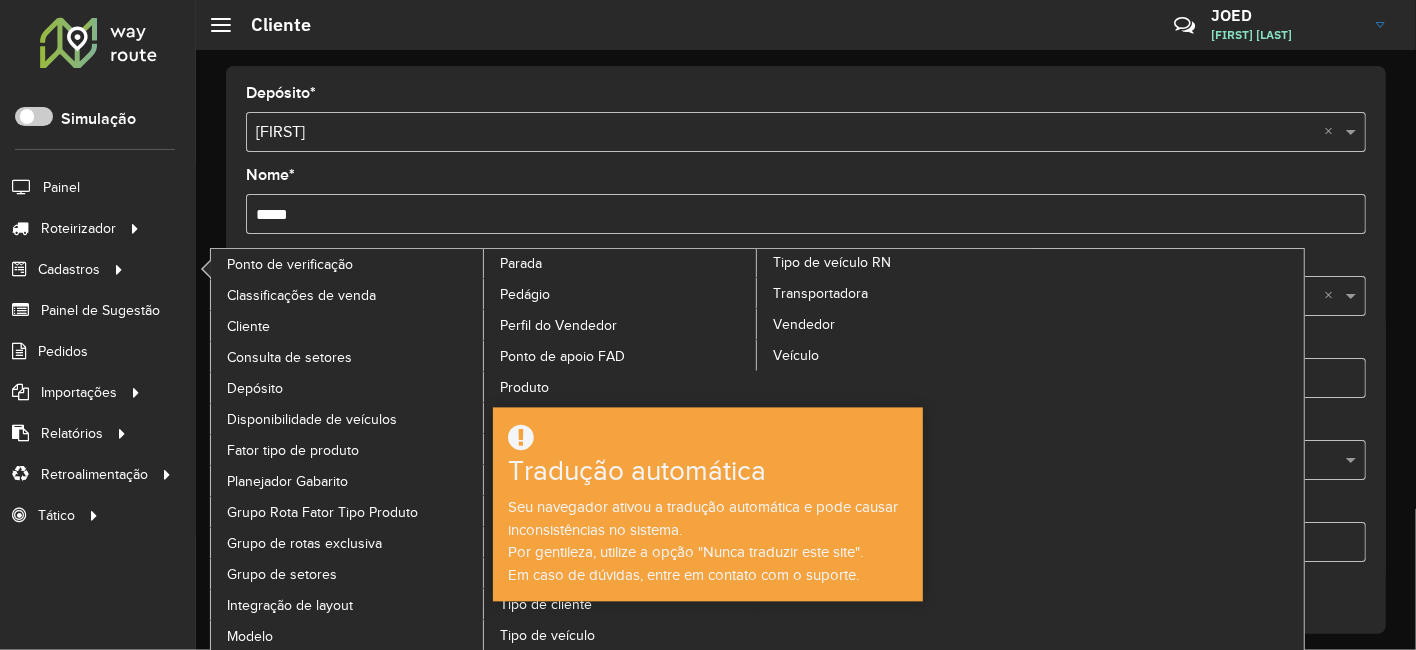 type on "*****" 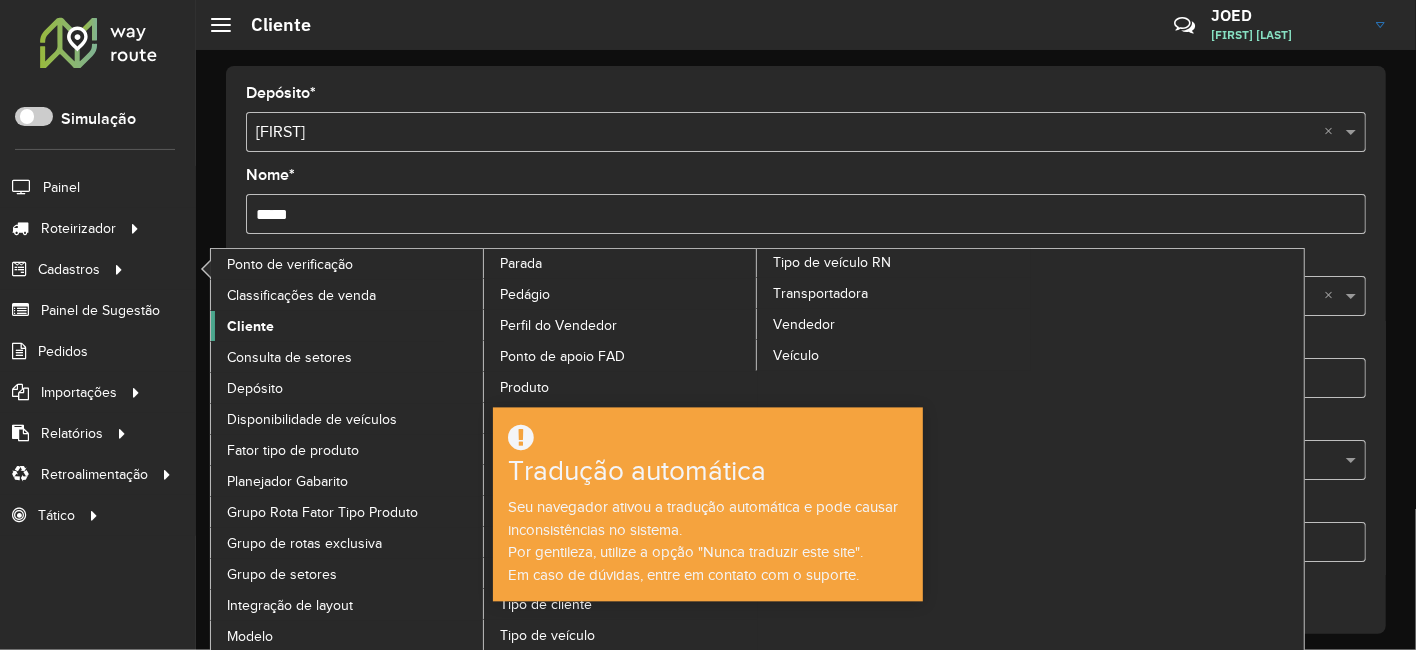 click on "Cliente" 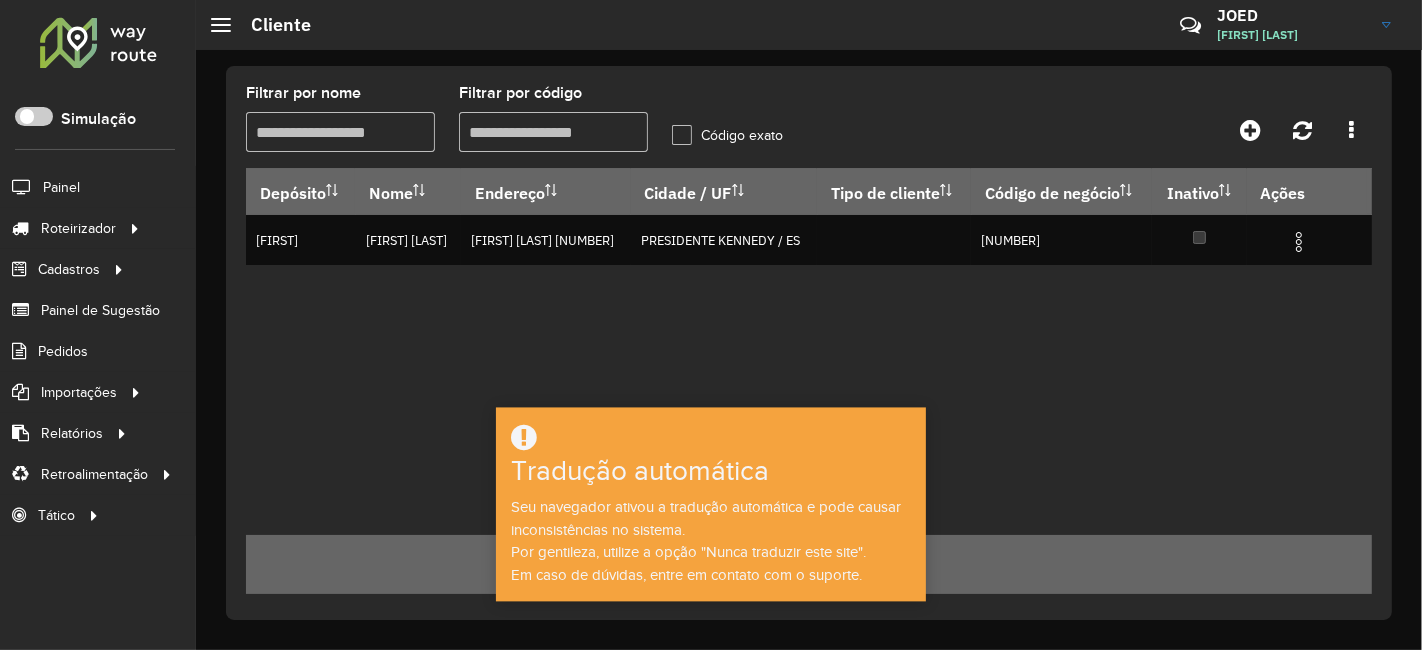 click on "Filtrar por código" at bounding box center (553, 132) 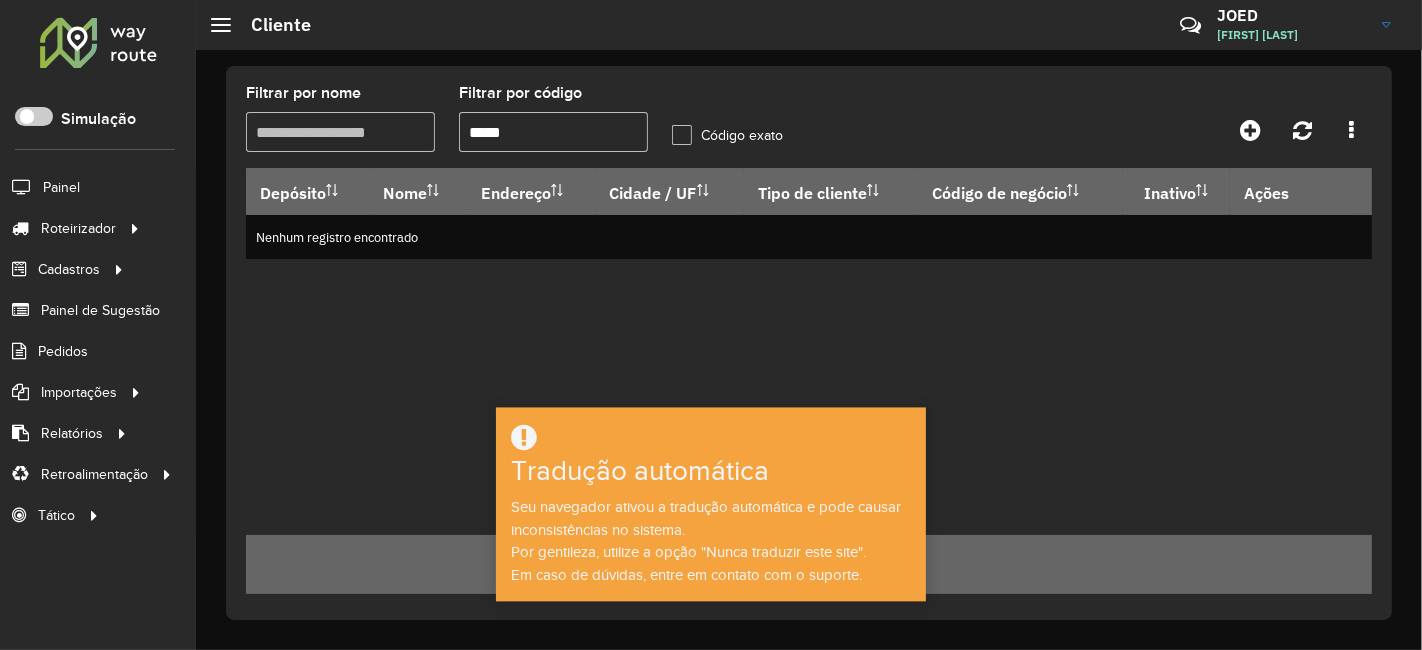 type on "*****" 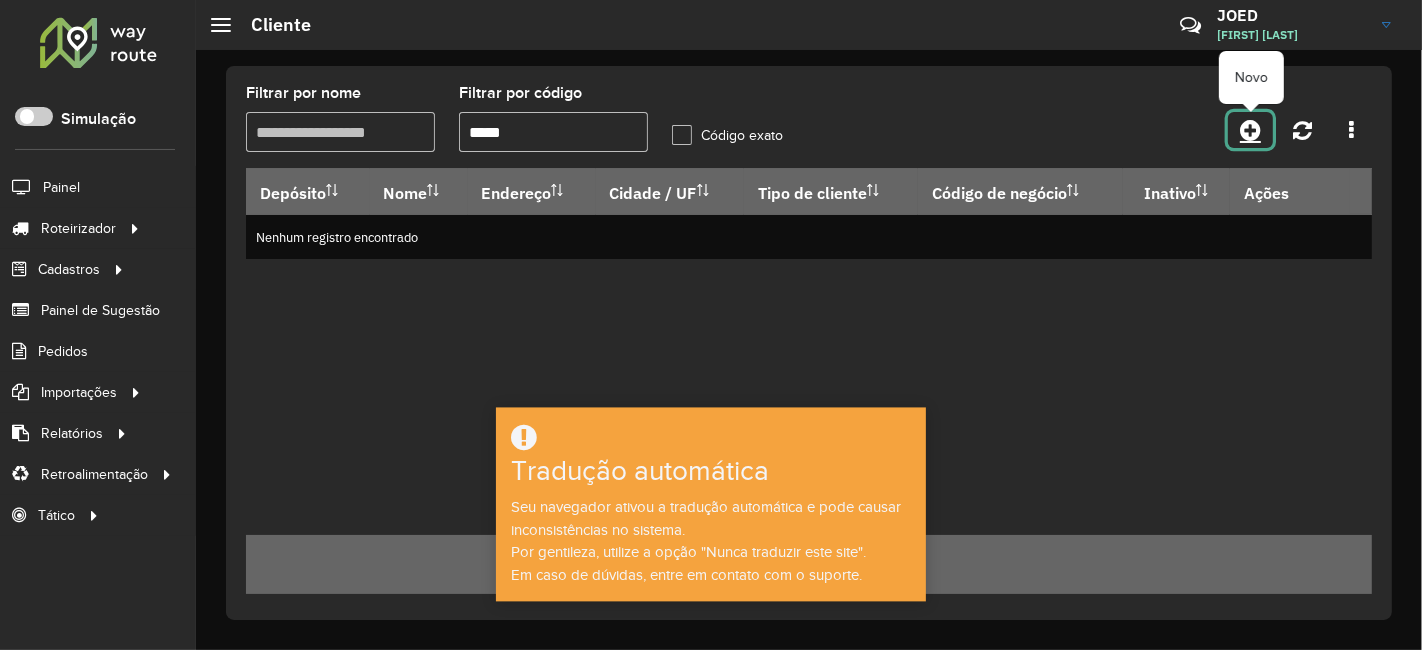 click 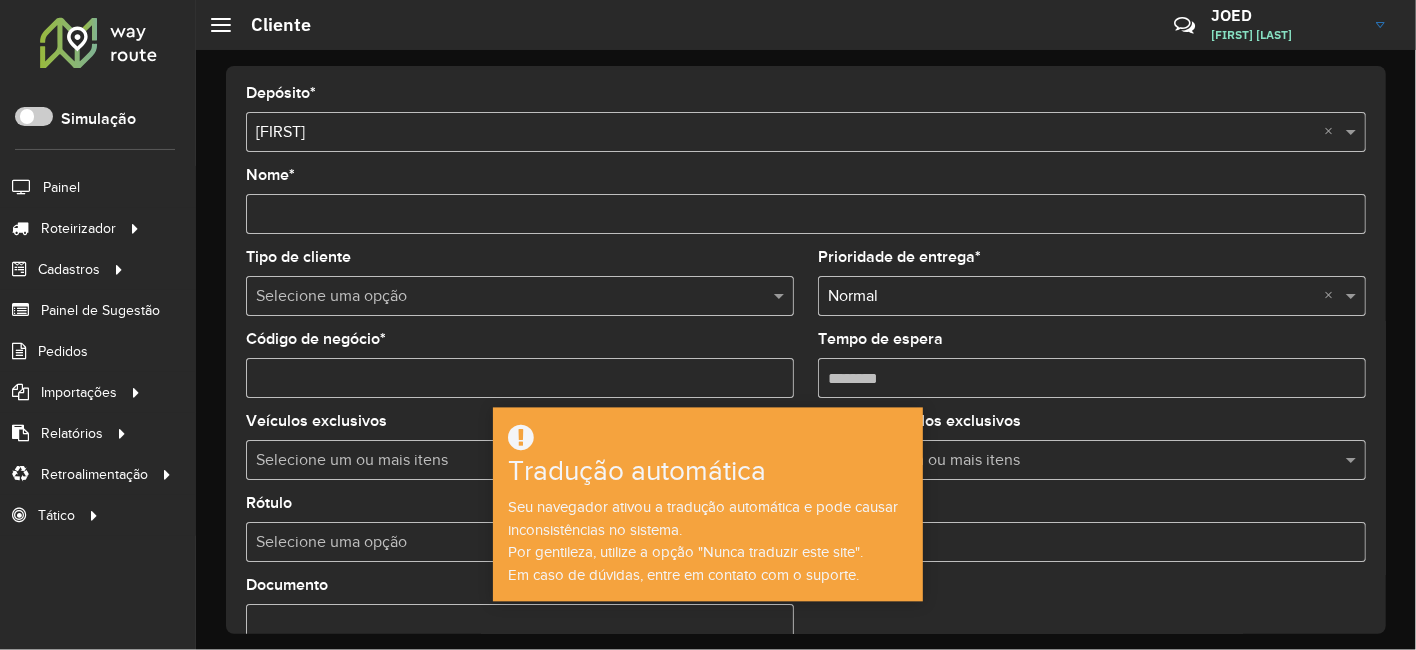 drag, startPoint x: 271, startPoint y: 325, endPoint x: 302, endPoint y: 277, distance: 57.14018 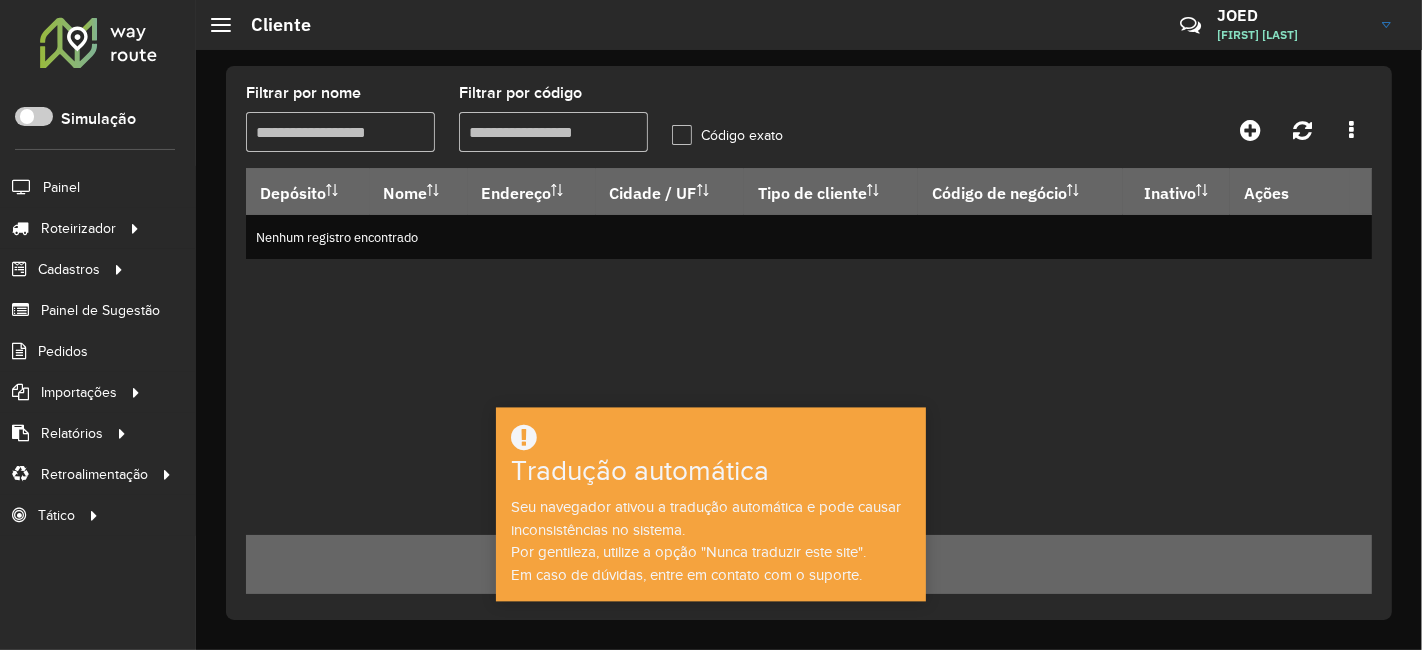 click on "Filtrar por código" at bounding box center [553, 132] 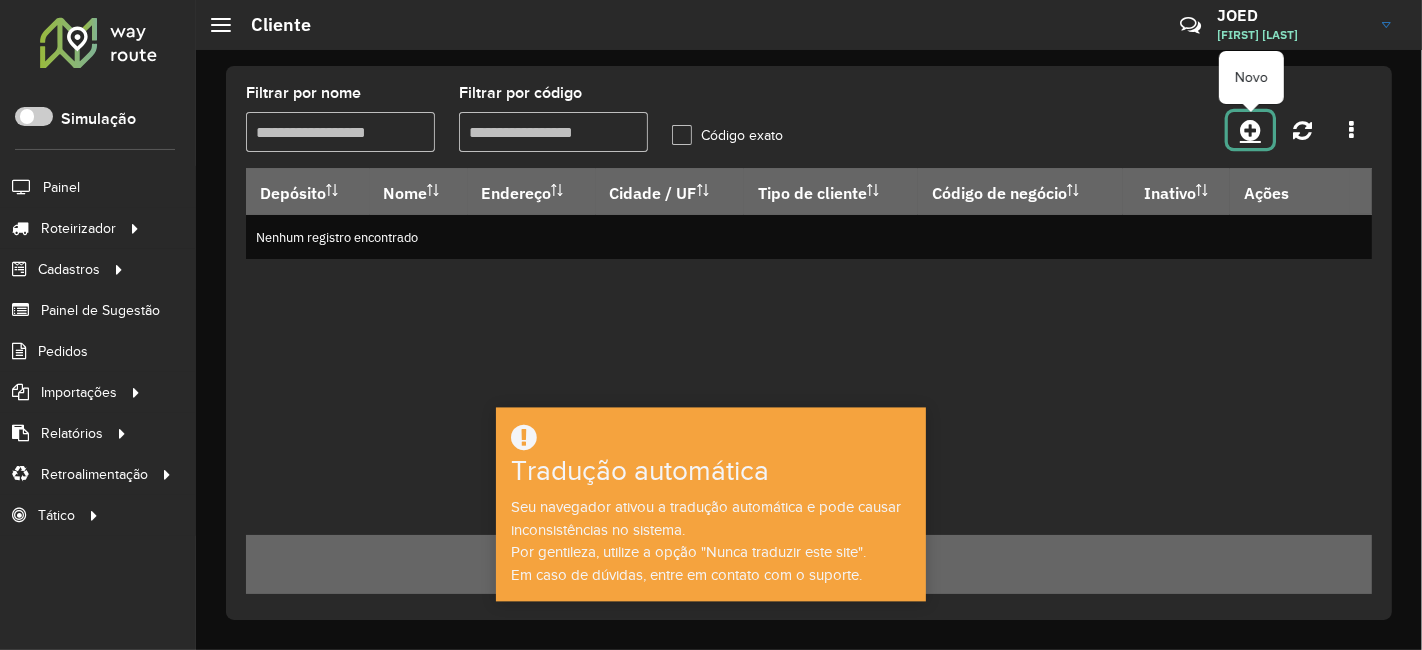 click 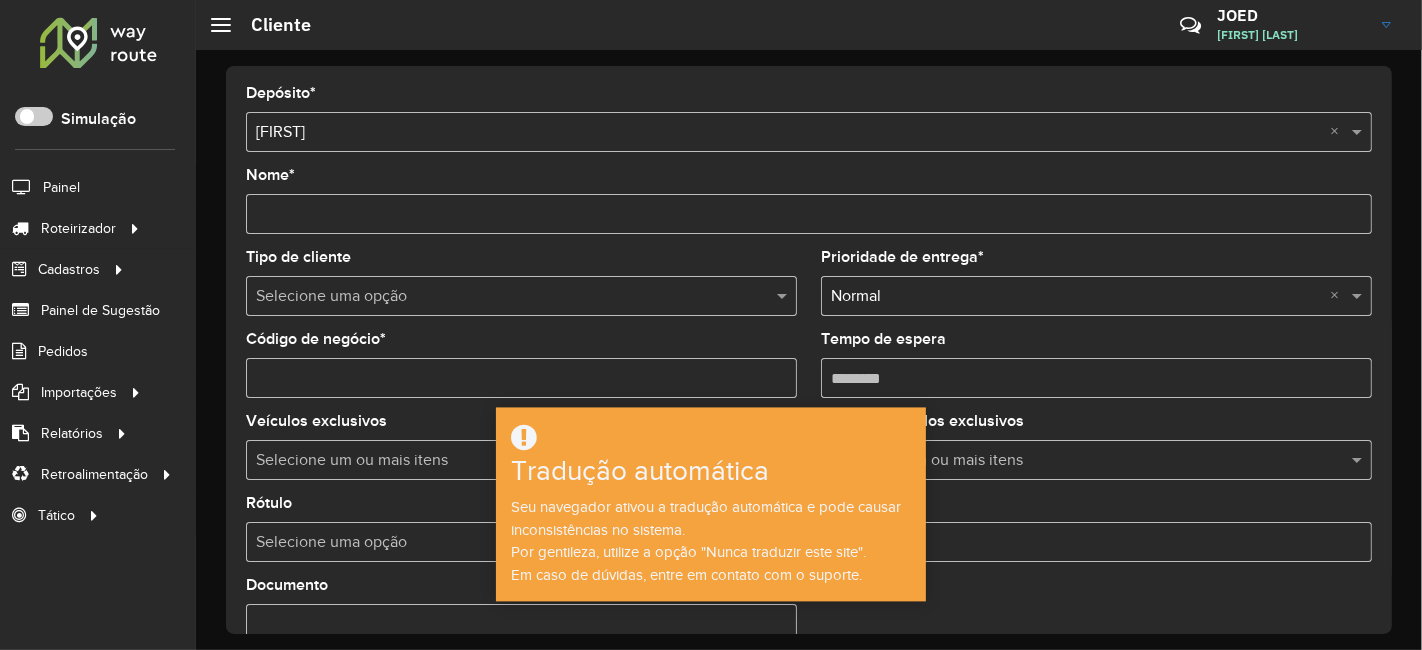 click on "Nome  *" at bounding box center [809, 214] 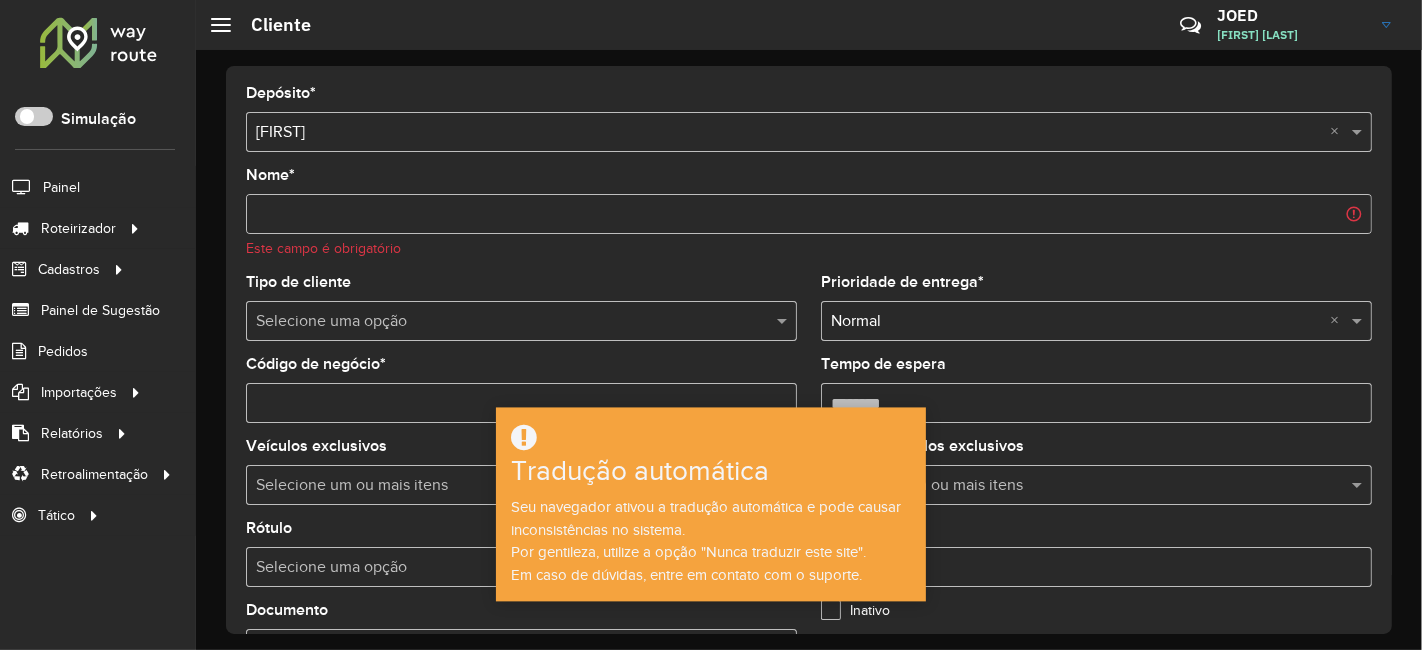 drag, startPoint x: 1117, startPoint y: 185, endPoint x: 885, endPoint y: 211, distance: 233.45235 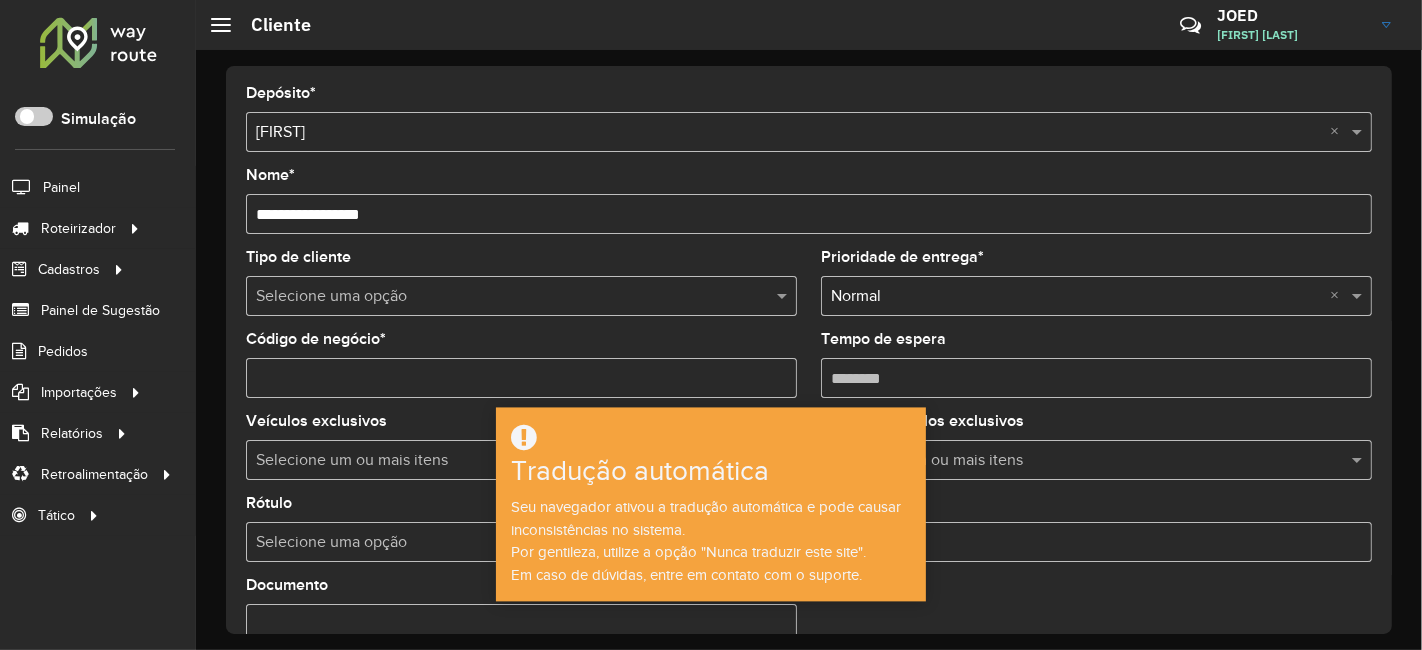 type on "**********" 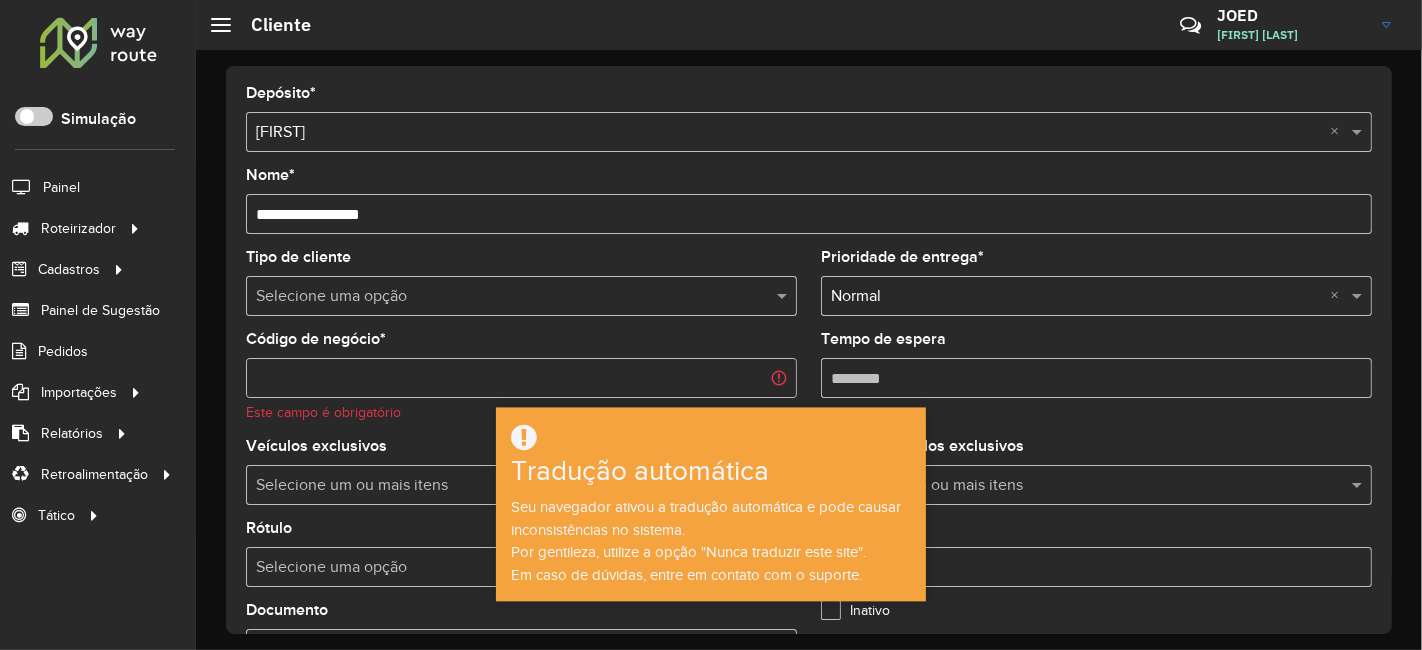 click on "**********" 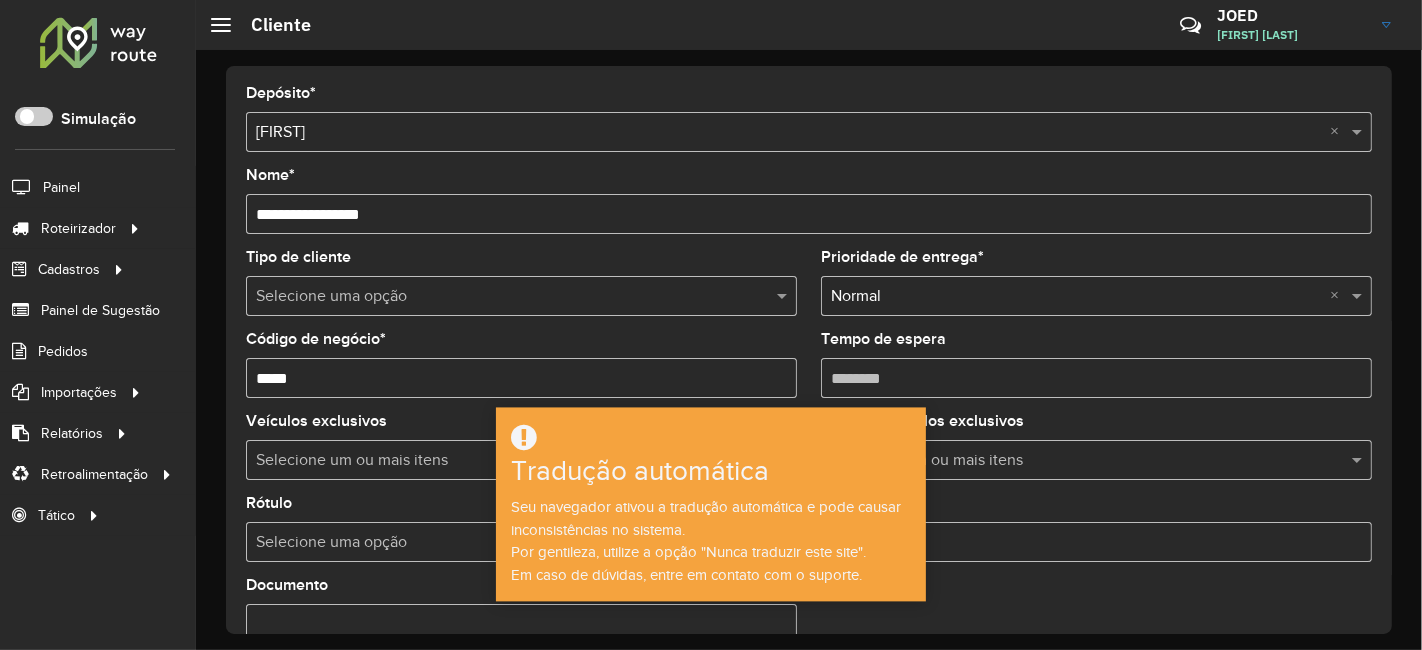 drag, startPoint x: 1064, startPoint y: 327, endPoint x: 944, endPoint y: 318, distance: 120.33703 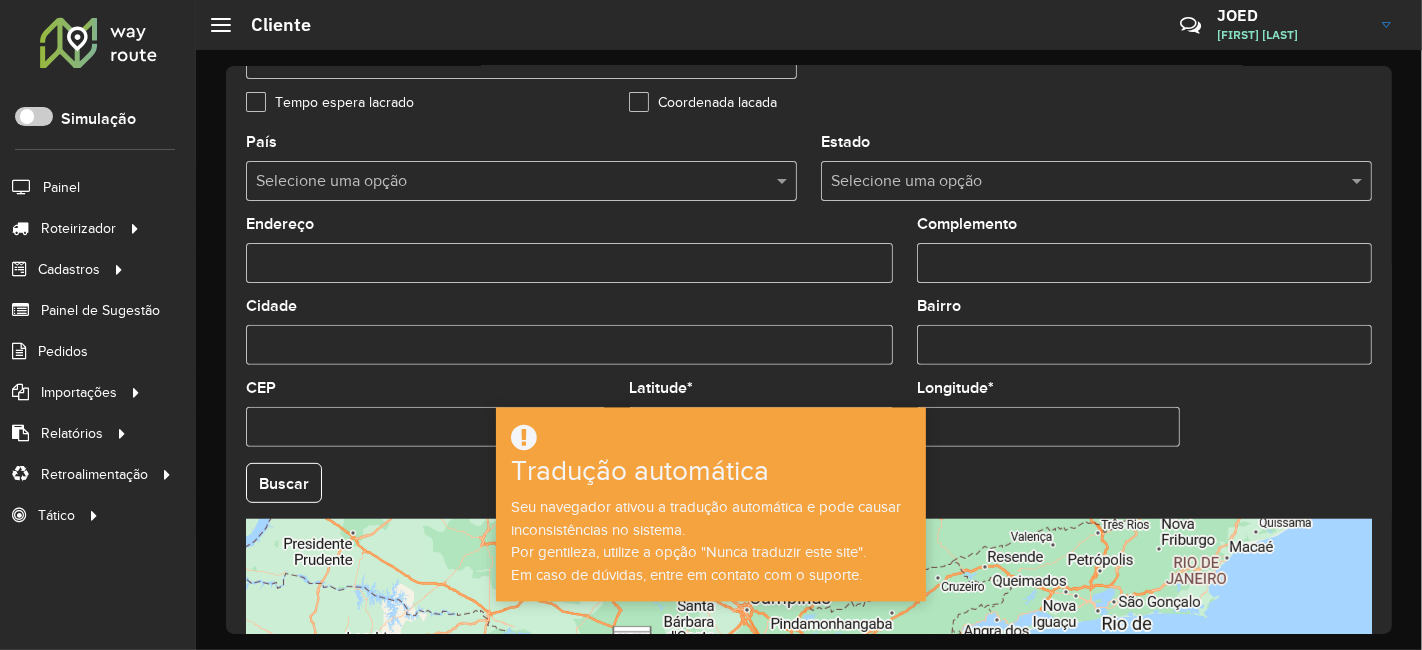 scroll, scrollTop: 666, scrollLeft: 0, axis: vertical 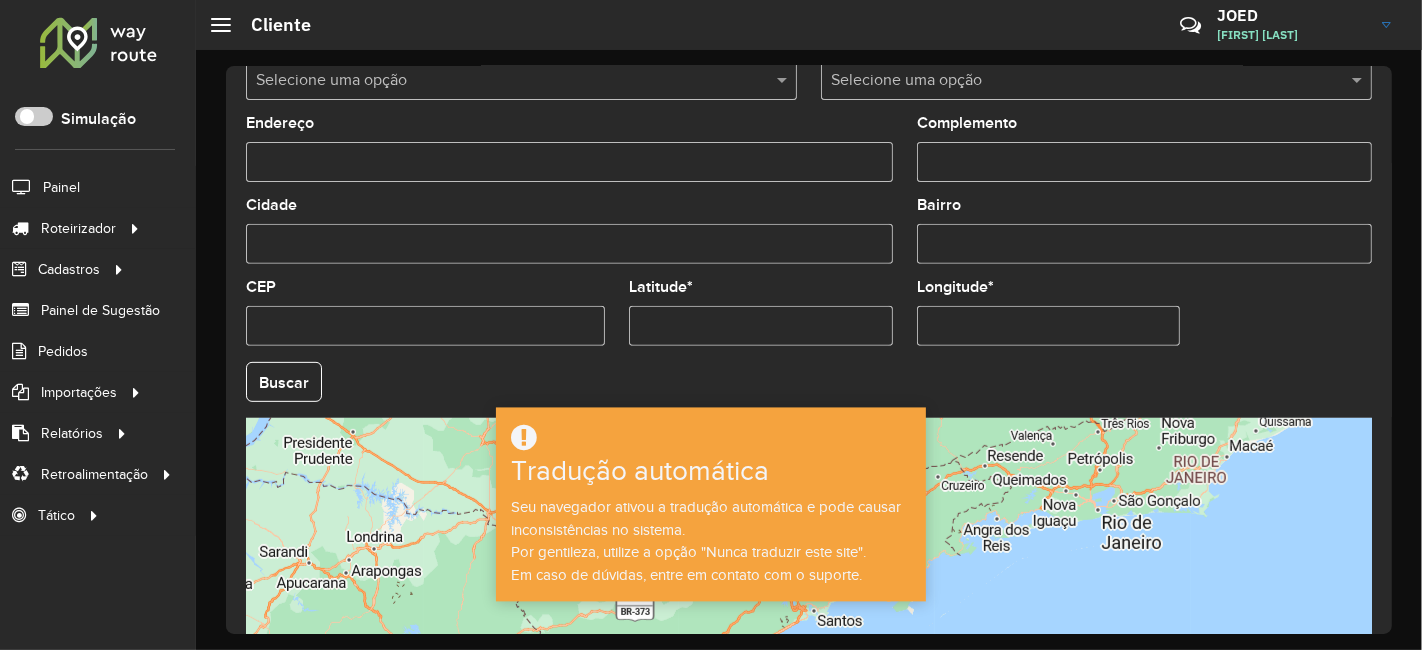 type on "**********" 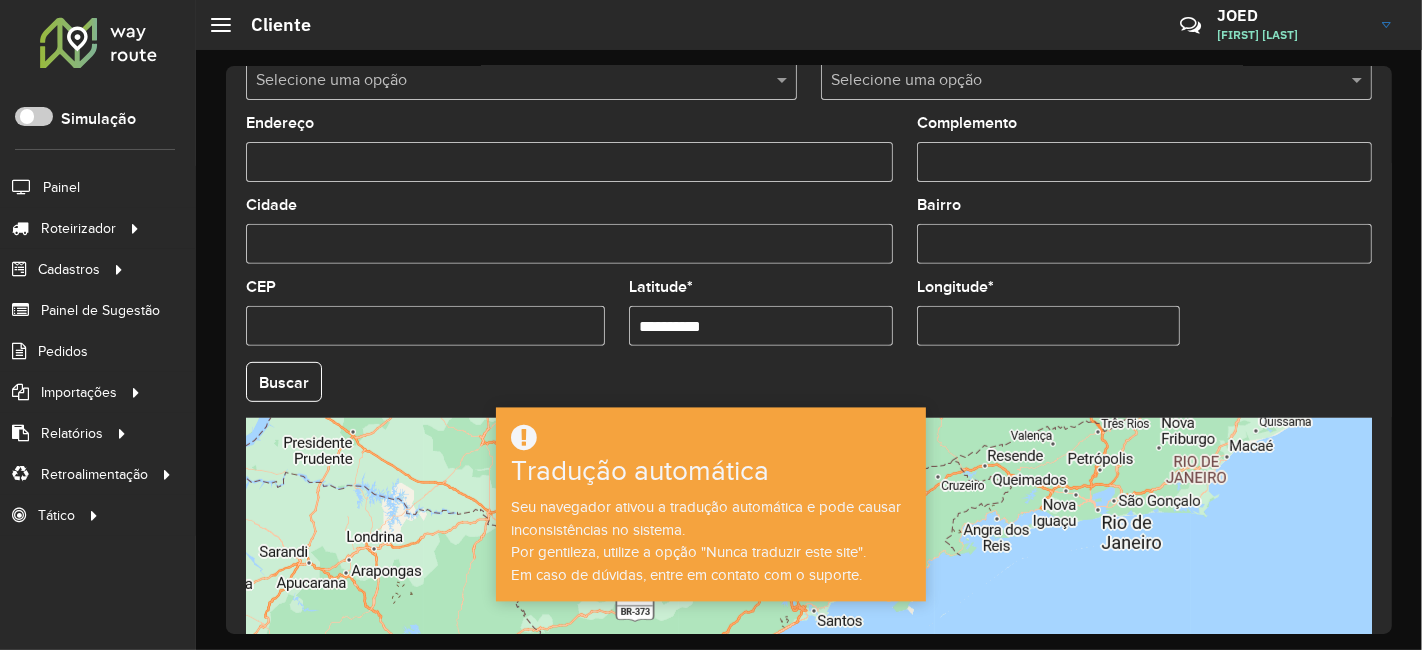 type on "**********" 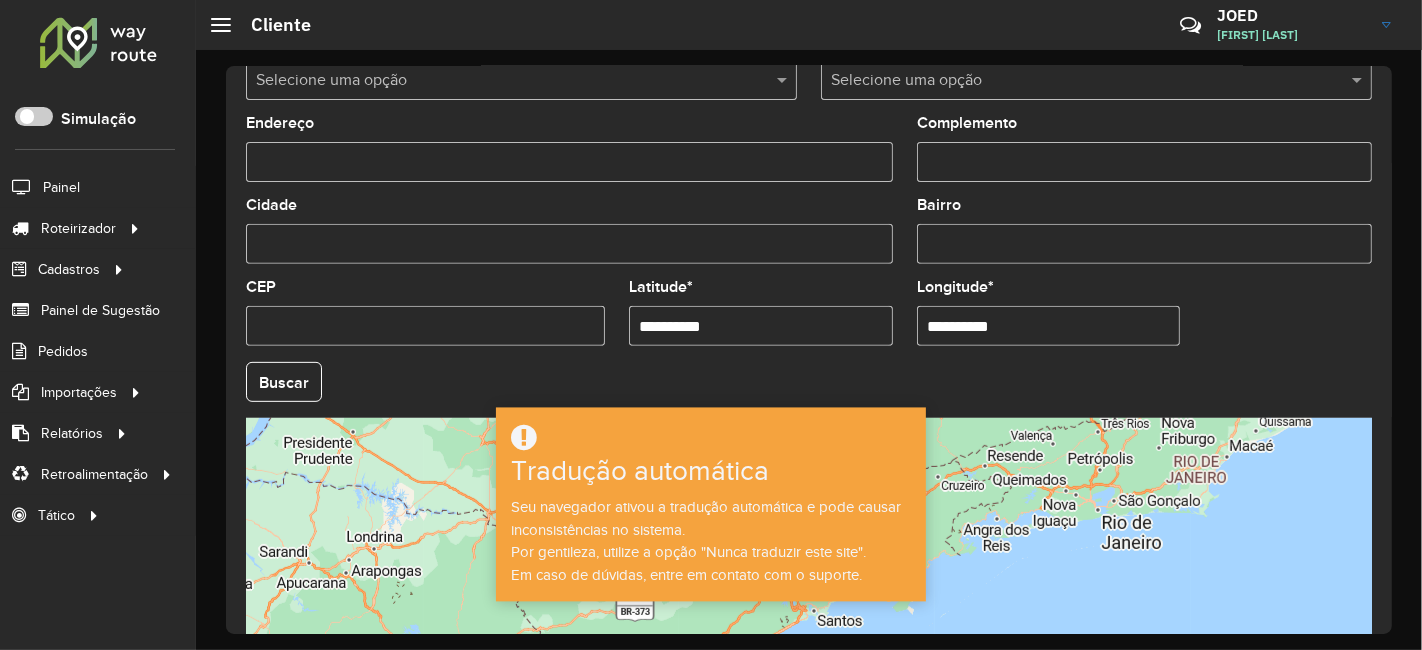 type on "**********" 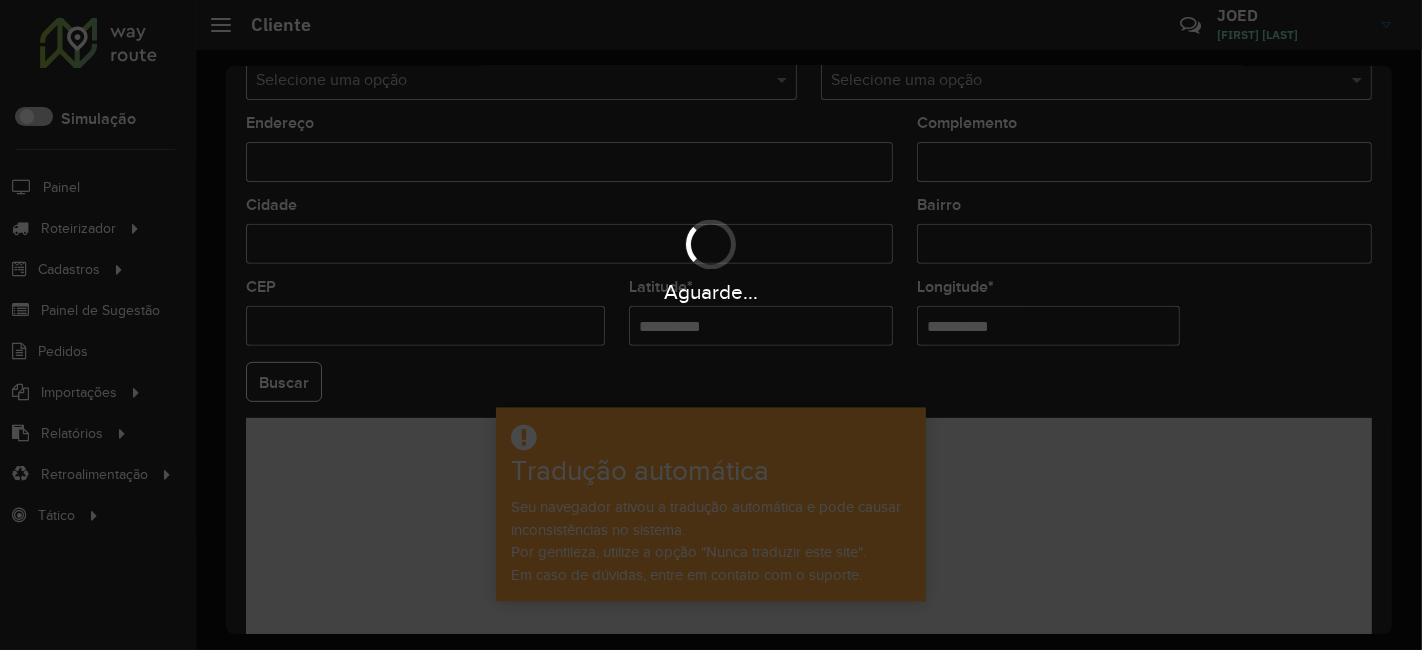 click on "Aguarde... Pop-up bloqueado! Seu navegador bloqueou automaticamente a abertura de uma nova janela.  Acesse as configurações e adicione o endereço do sistema à lista de permissões. Fechar Roteirizador AmbevTech Simulação Painel Roteirizador Entregas Vendas Cadastros Ponto de verificação Classificações de venda Cliente Consulta de setores Depósito Disponibilidade de veículos Fator tipo de produto Planejador Gabarito Grupo Rota Fator Tipo Produto Grupo de rotas exclusiva Grupo de setores Integração de layout Modelo Parada Pedágio Perfil do Vendedor Ponto de apoio FAD Produto Restrição de Atendimento Planner Rodízio de placa Rota exclusiva FAD Rótulo Setor Planejador de Setor Tipo de cliente Tipo de veículo Tipo de veículo RN Transportadora Vendedor Veículo Painel de Sugestão Pedidos Importações Classificação e volume de venda Clientes Fator tipo produto Planejador Gabarito Grau de atendimento Janela de atendimento Localização Pedidos Restrição de Atendimento Planner Vendedor Setor" at bounding box center (711, 325) 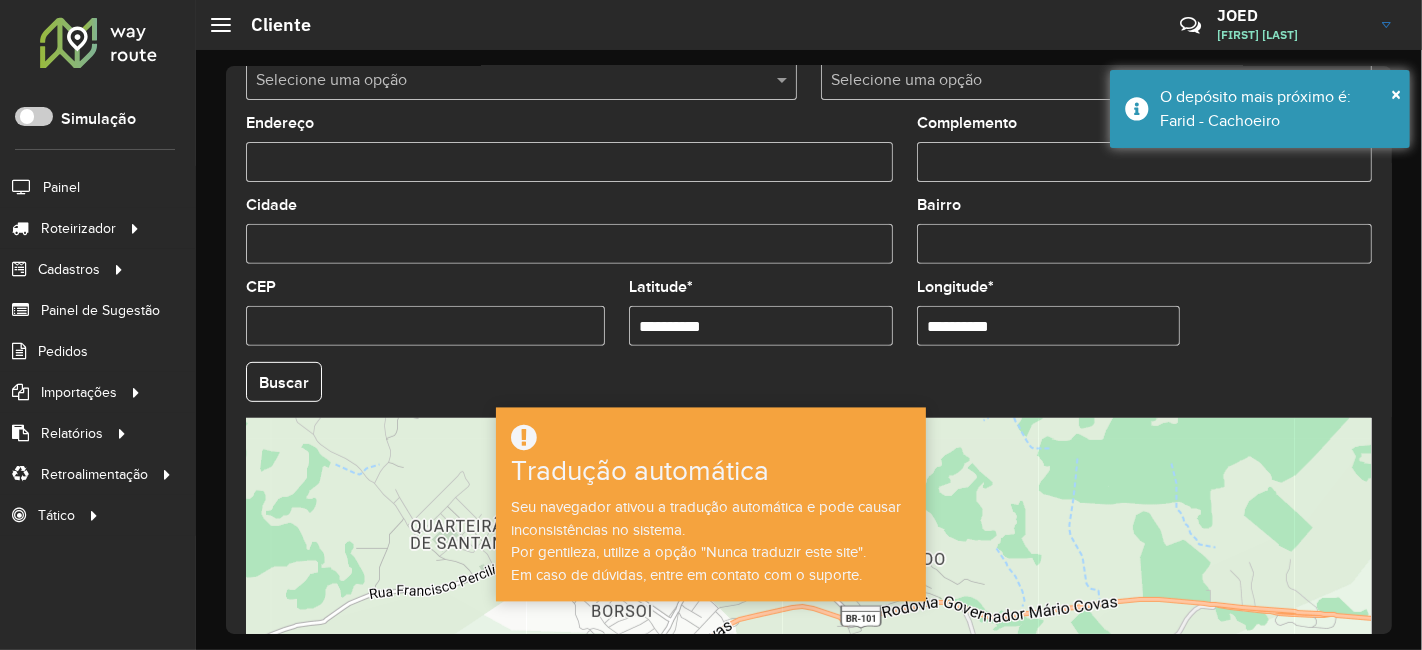 drag, startPoint x: 951, startPoint y: 385, endPoint x: 877, endPoint y: 377, distance: 74.431175 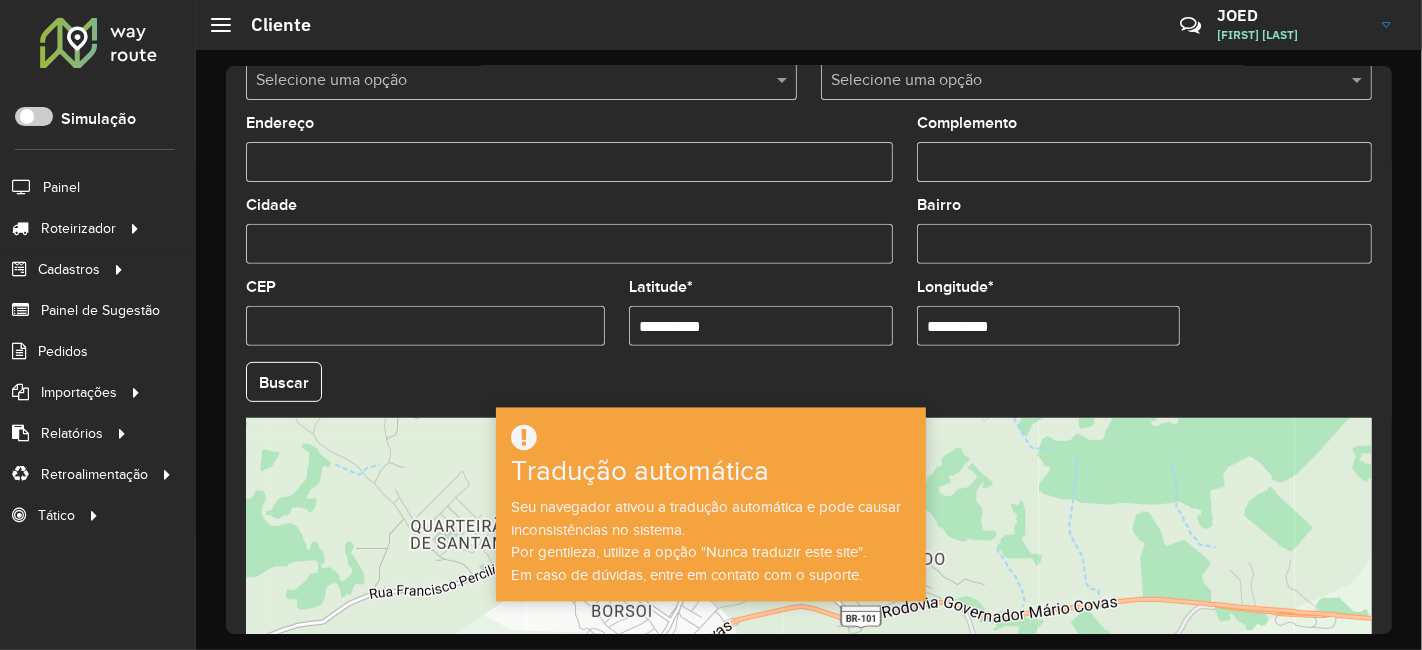click on "CEP" at bounding box center [425, 326] 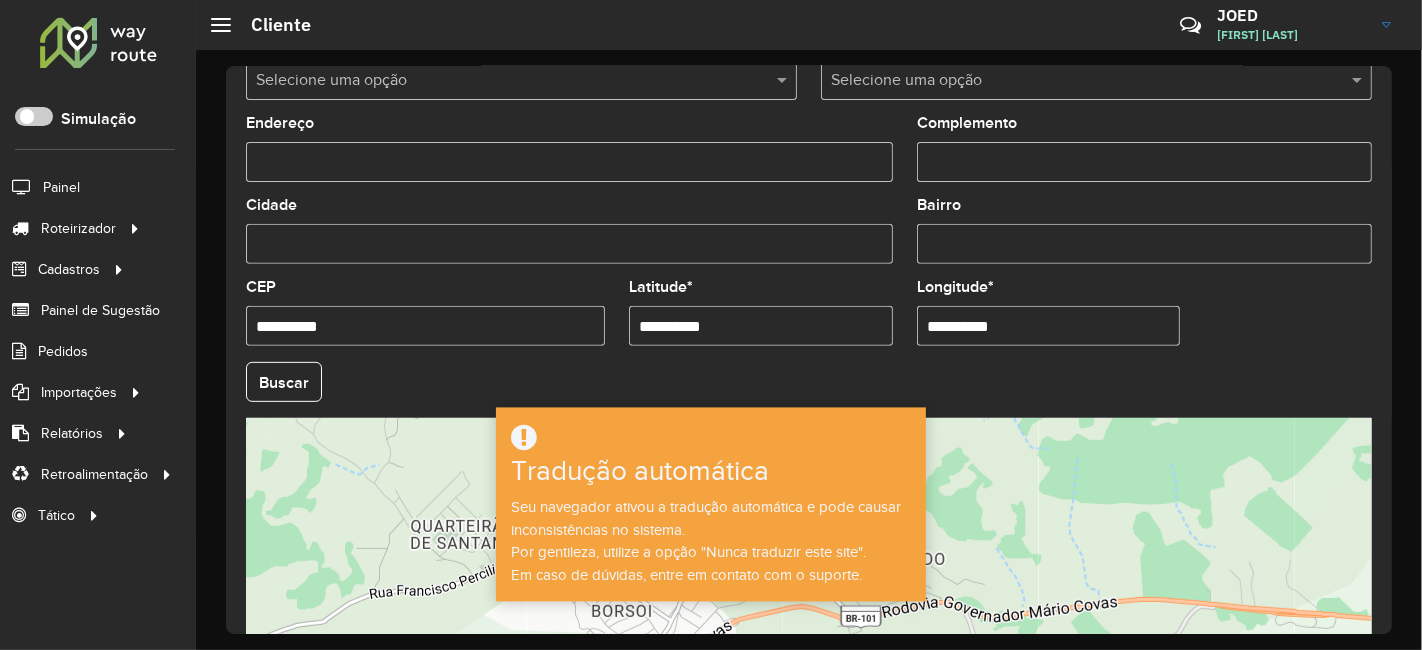 type on "**********" 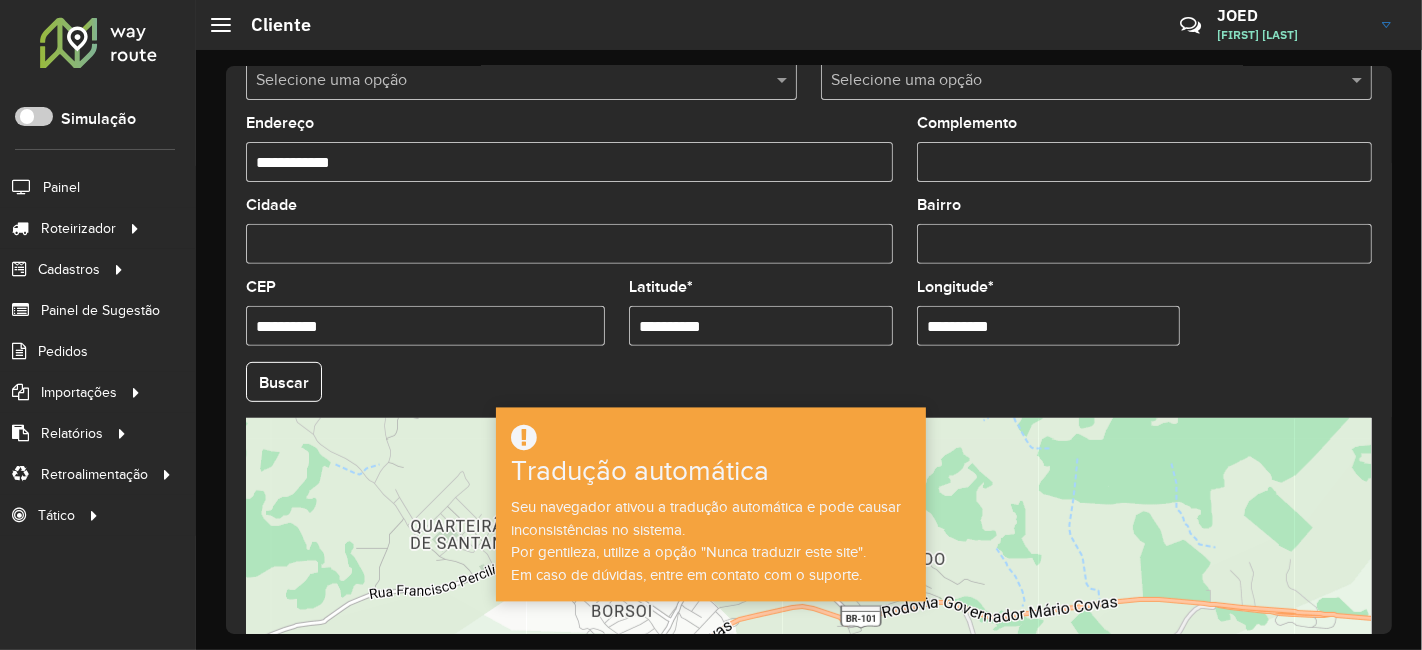 type on "**********" 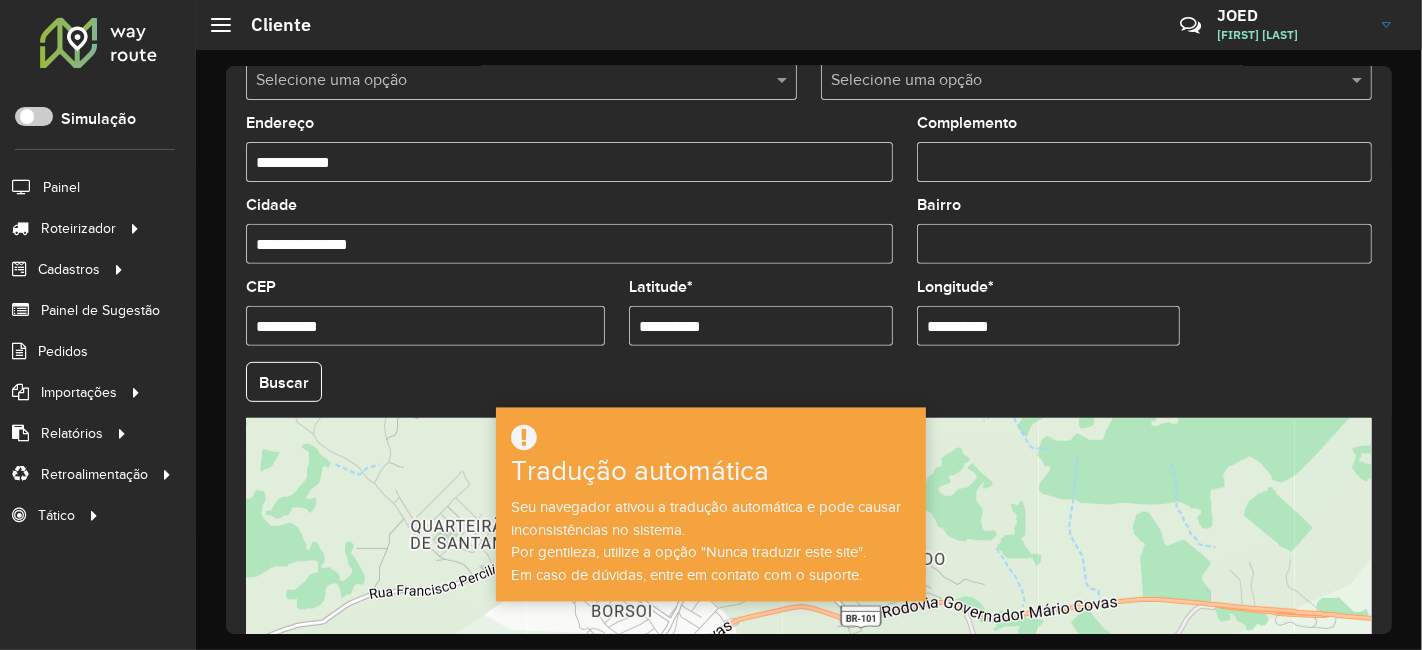 type on "**********" 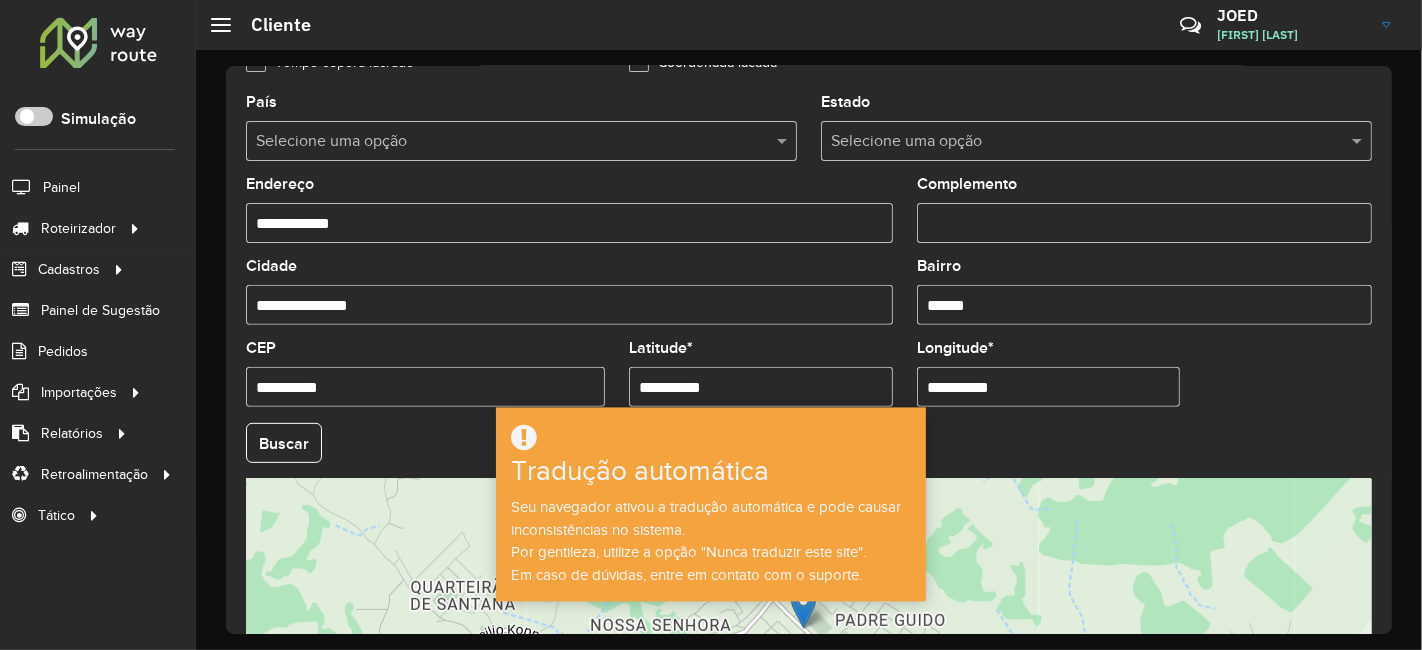 scroll, scrollTop: 555, scrollLeft: 0, axis: vertical 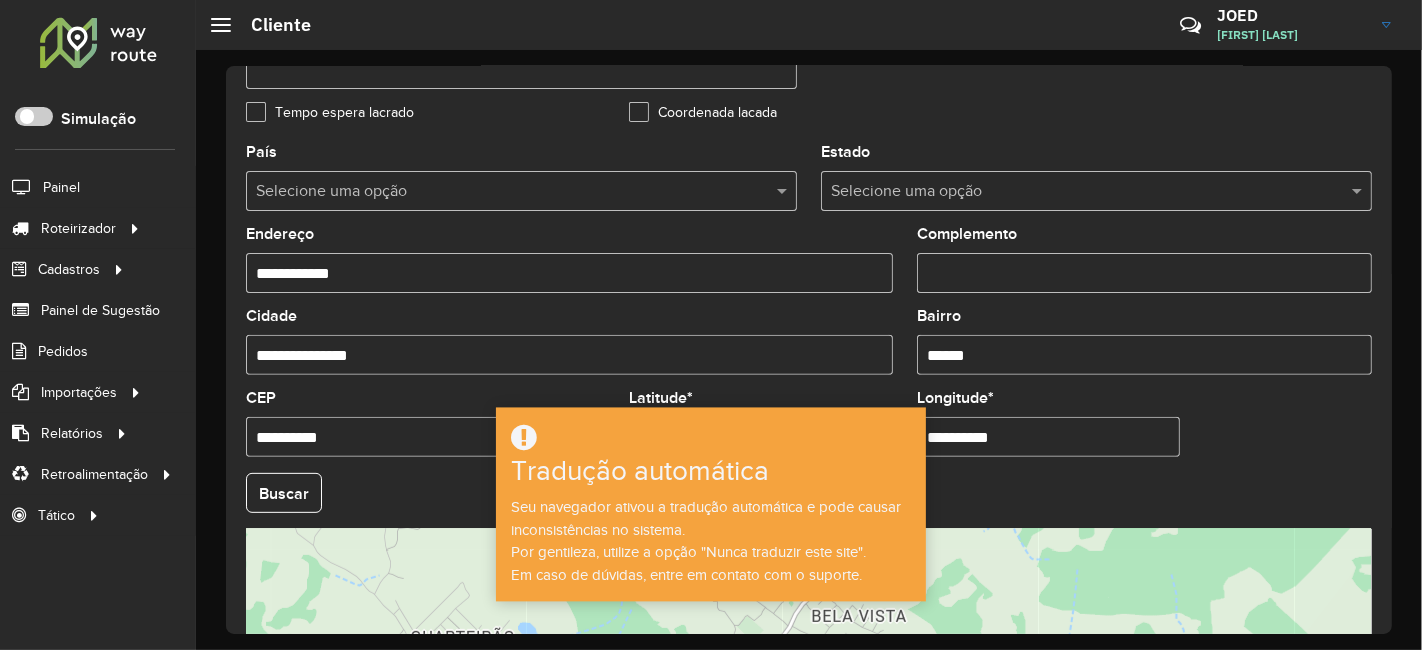 type on "******" 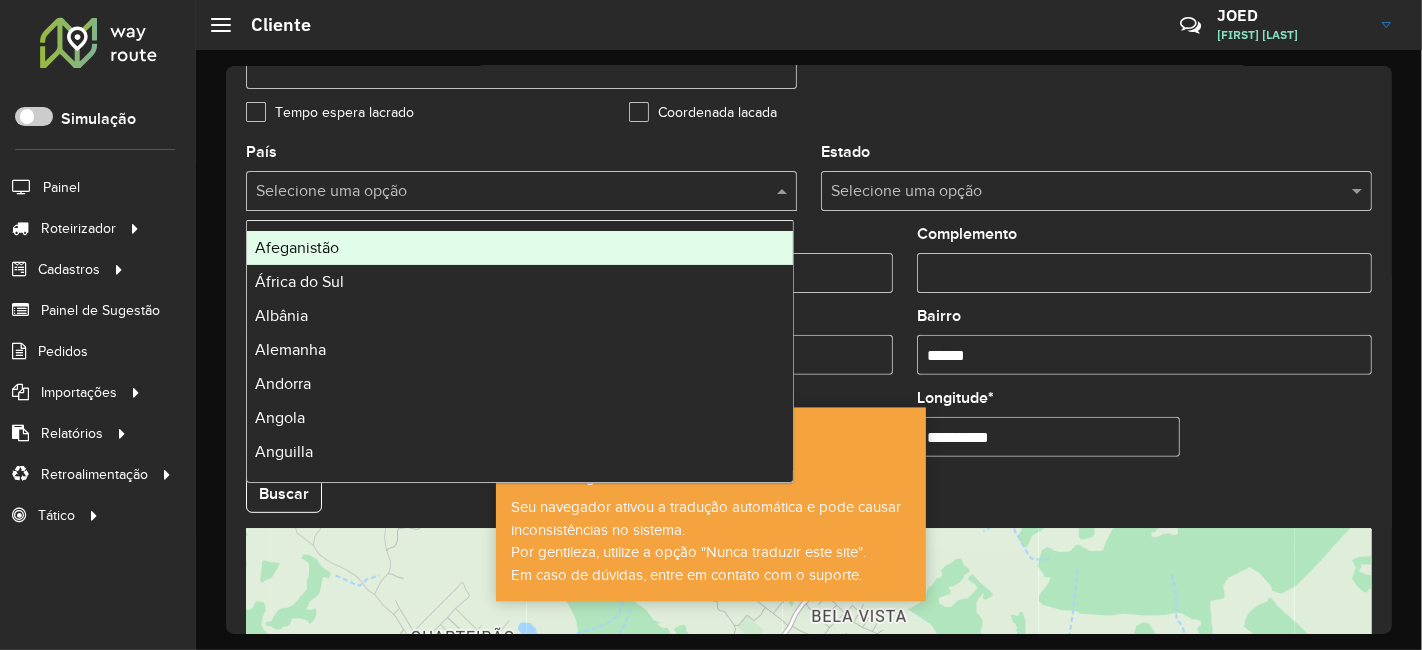 click at bounding box center [501, 192] 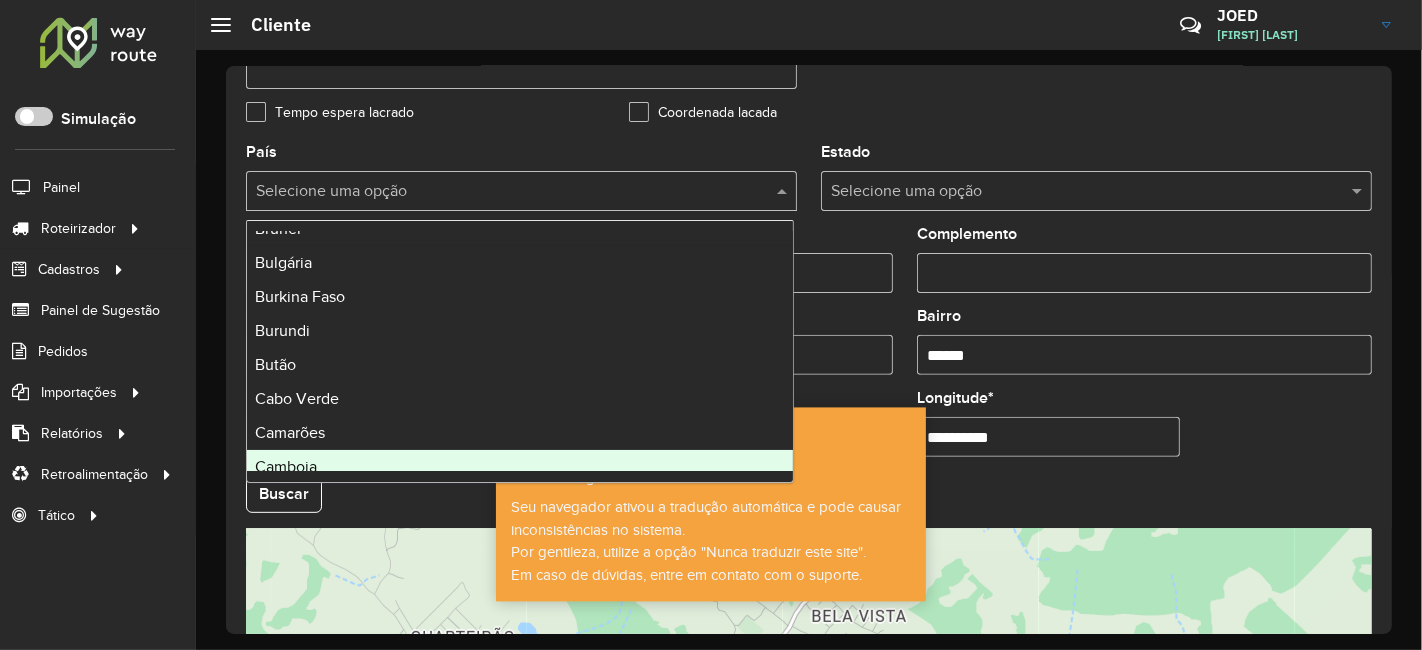 scroll, scrollTop: 888, scrollLeft: 0, axis: vertical 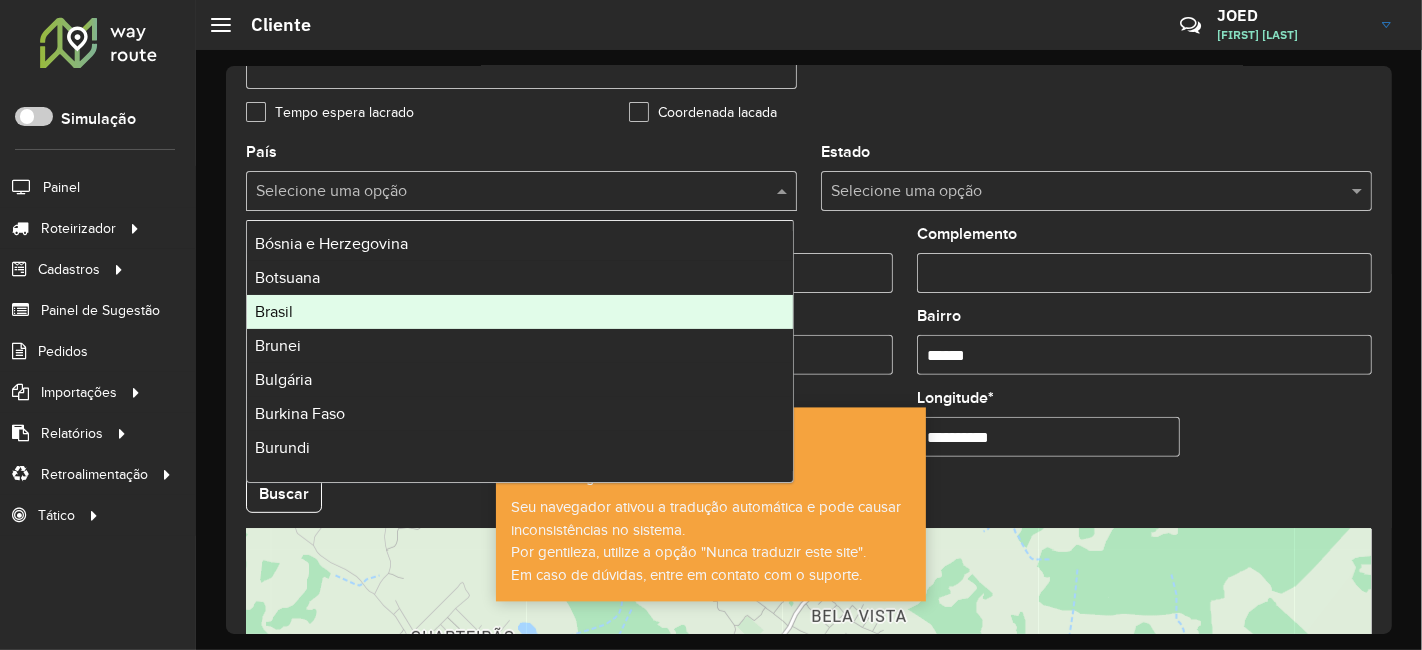 click on "Brasil" at bounding box center (520, 312) 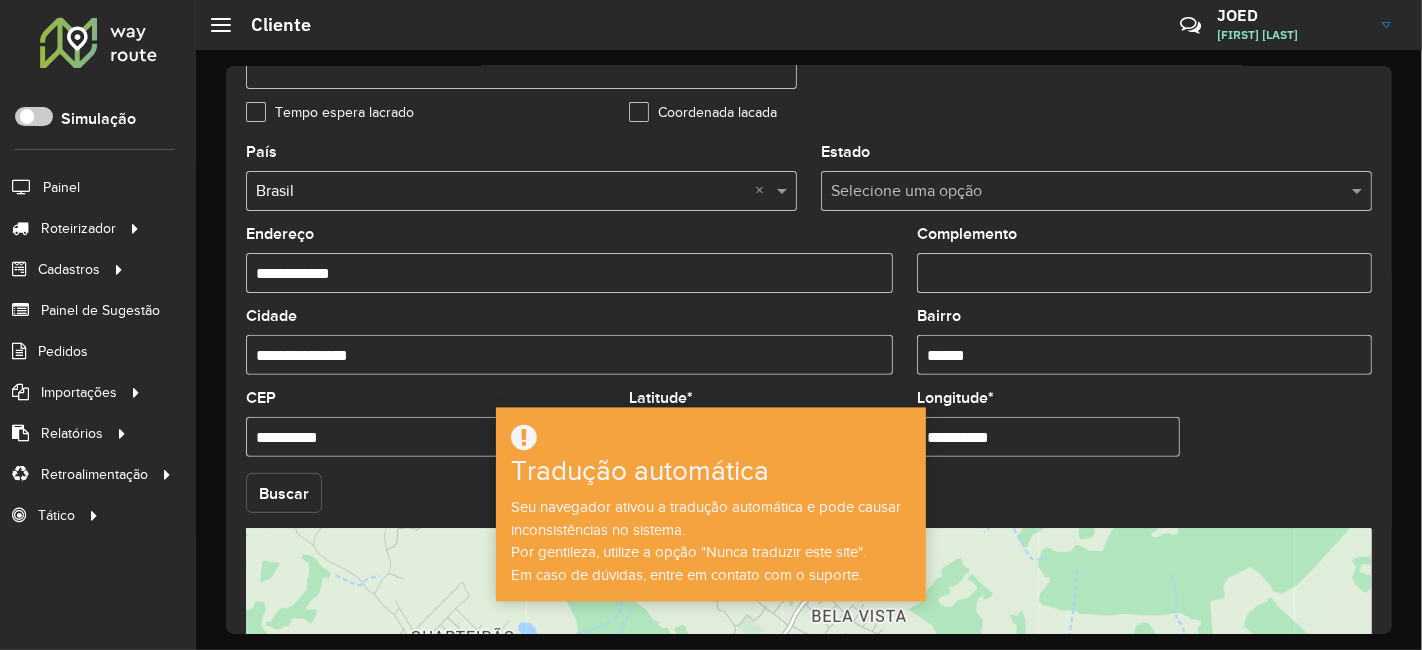 click on "Buscar" 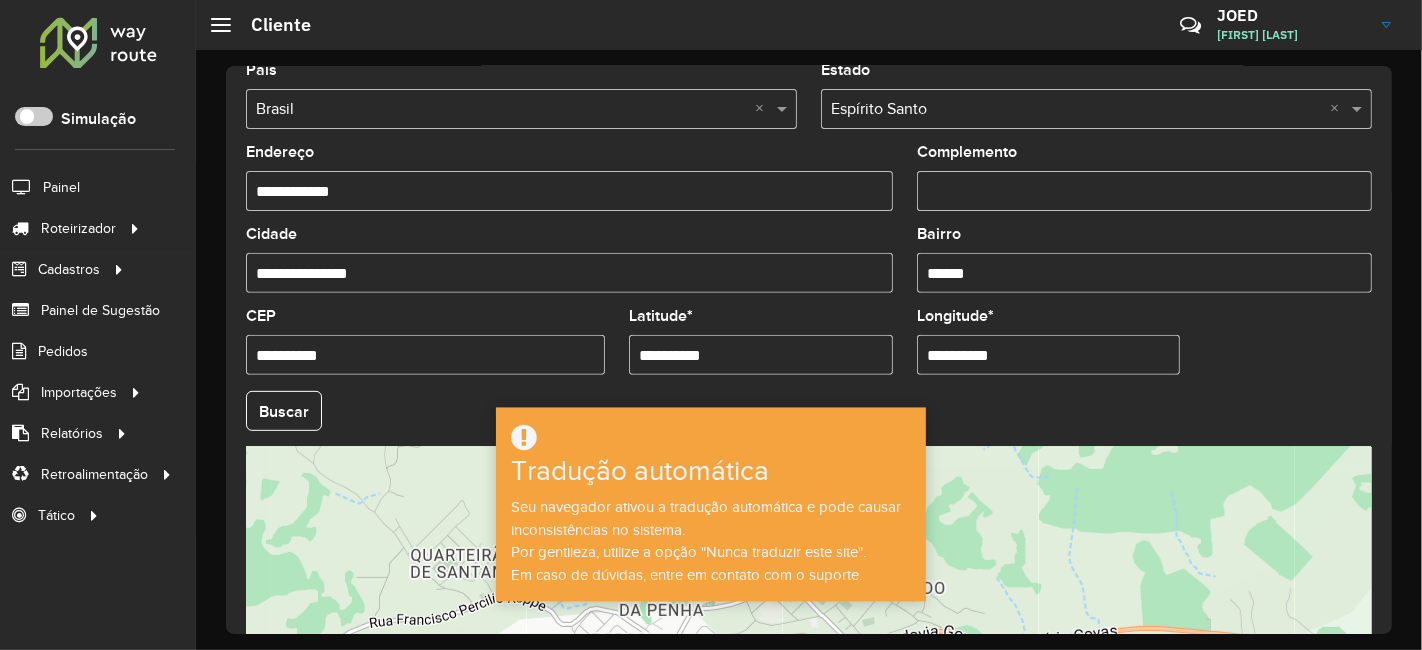 scroll, scrollTop: 837, scrollLeft: 0, axis: vertical 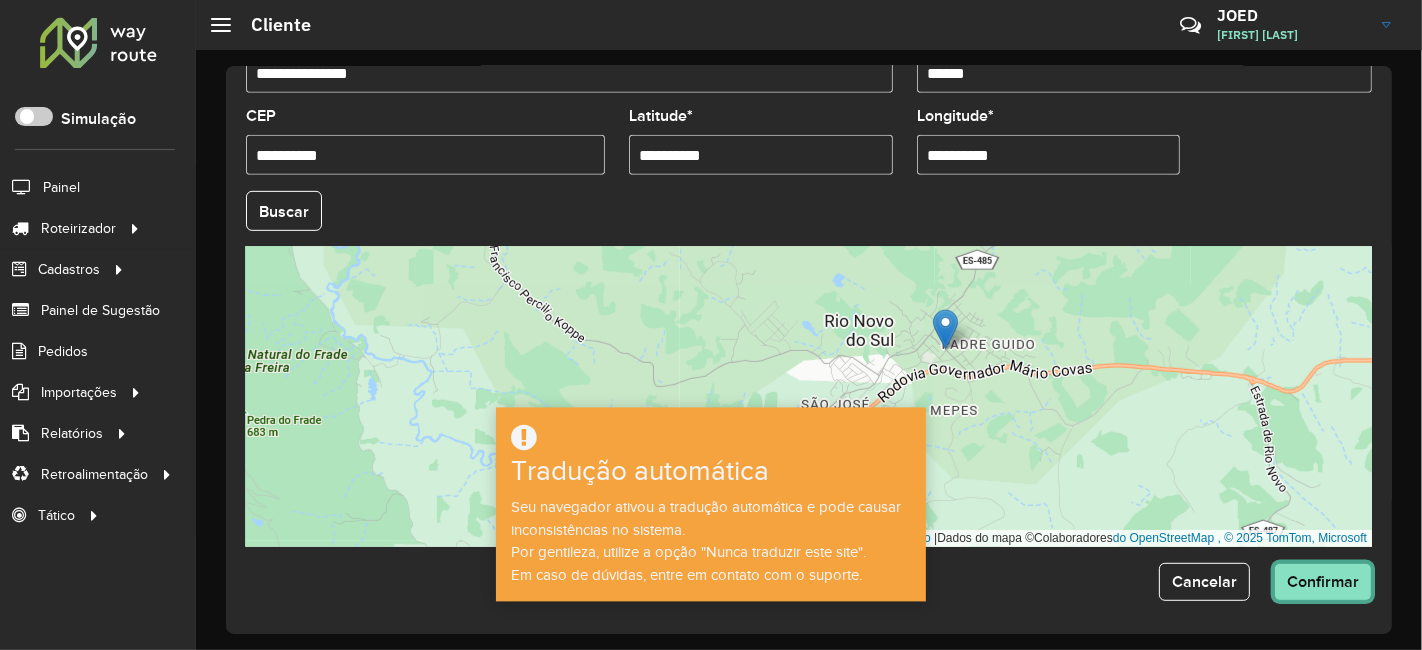 click on "Confirmar" 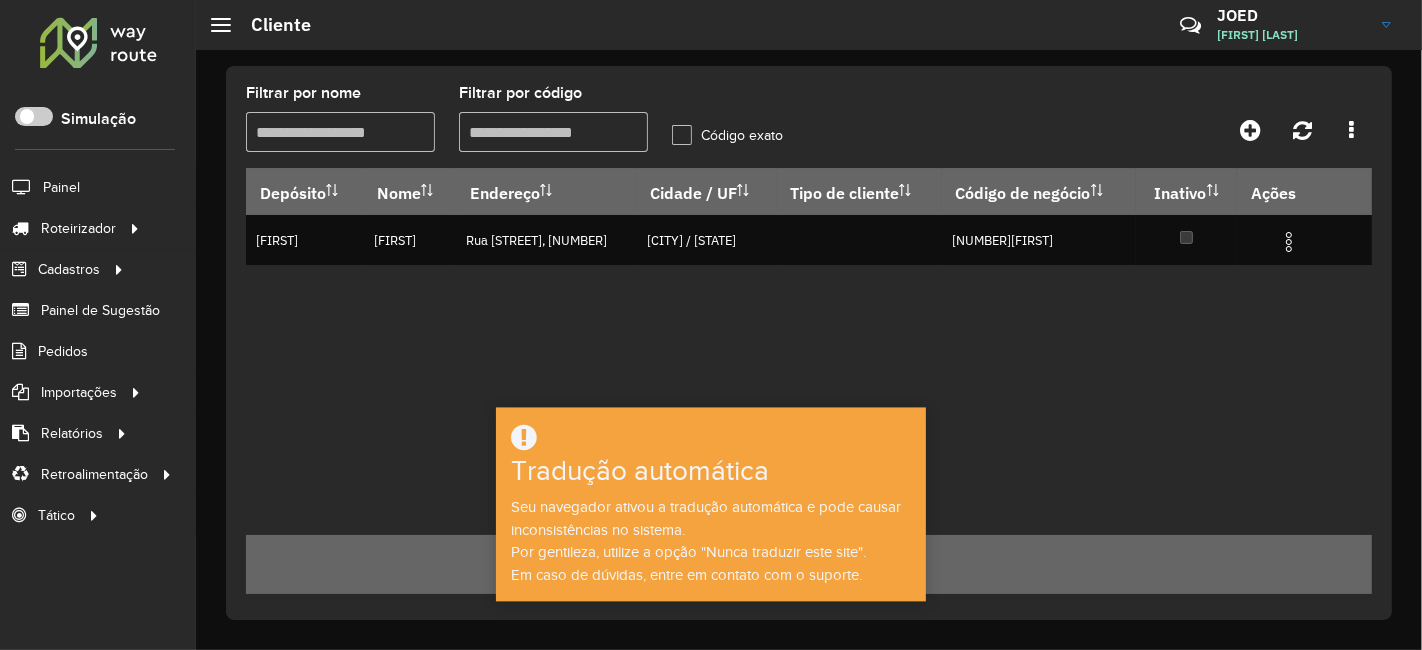 click on "Depósito Nome Endereço Cidade / UF Tipo de cliente Código de negócio Inativo Ações [FIRST] - [CITY] [STREET], [NUMBER] [CITY] / [STATE]    [NUMBER][FIRST]" at bounding box center [809, 351] 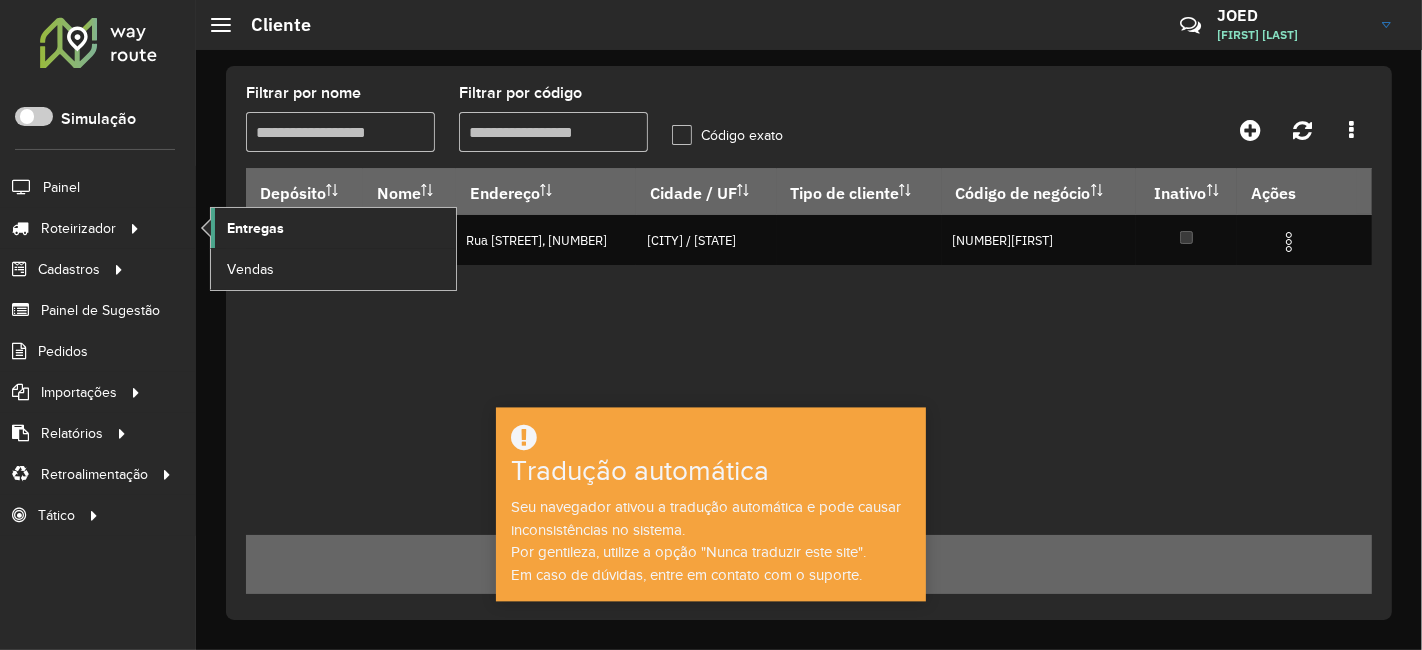click on "Entregas" 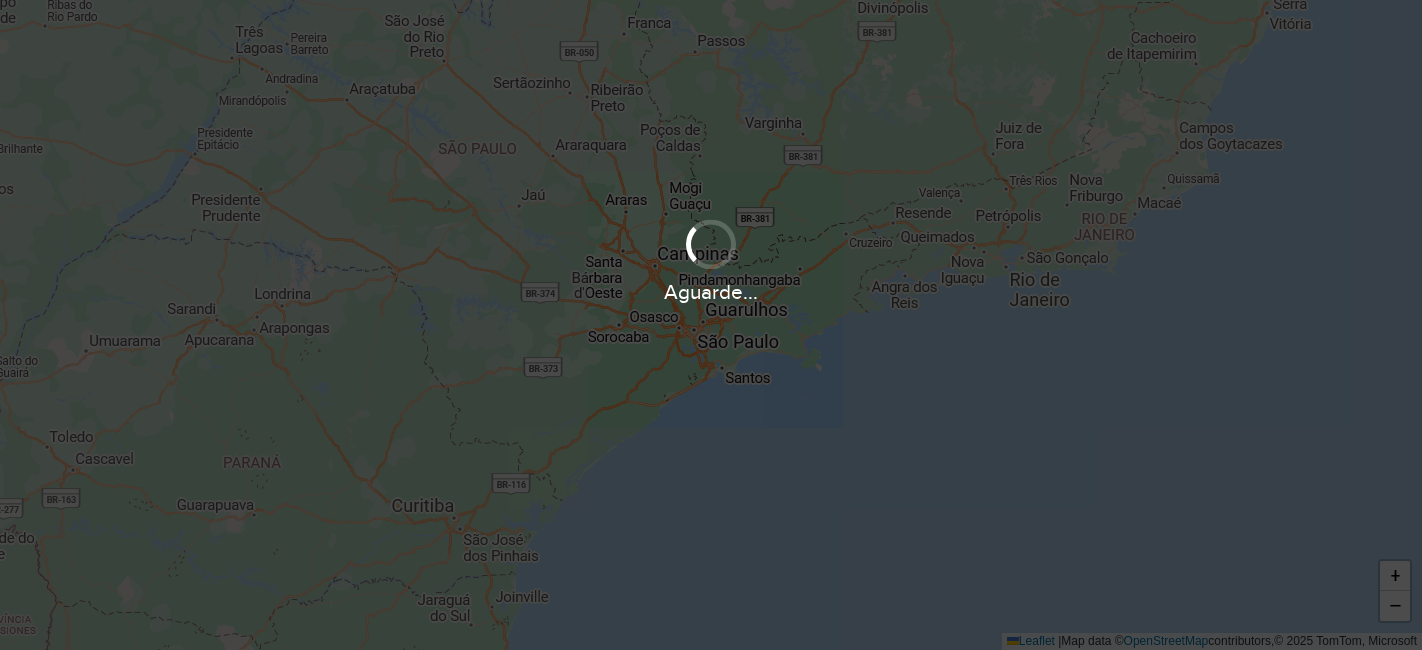 scroll, scrollTop: 0, scrollLeft: 0, axis: both 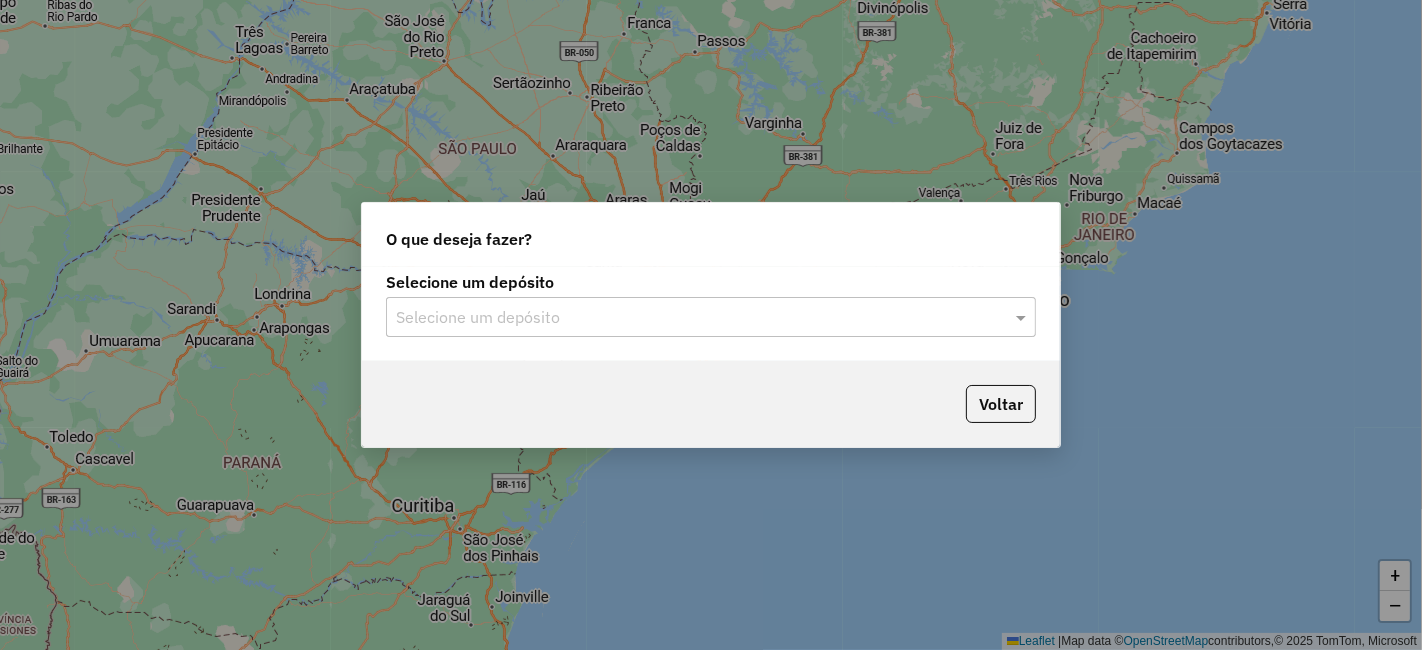 click 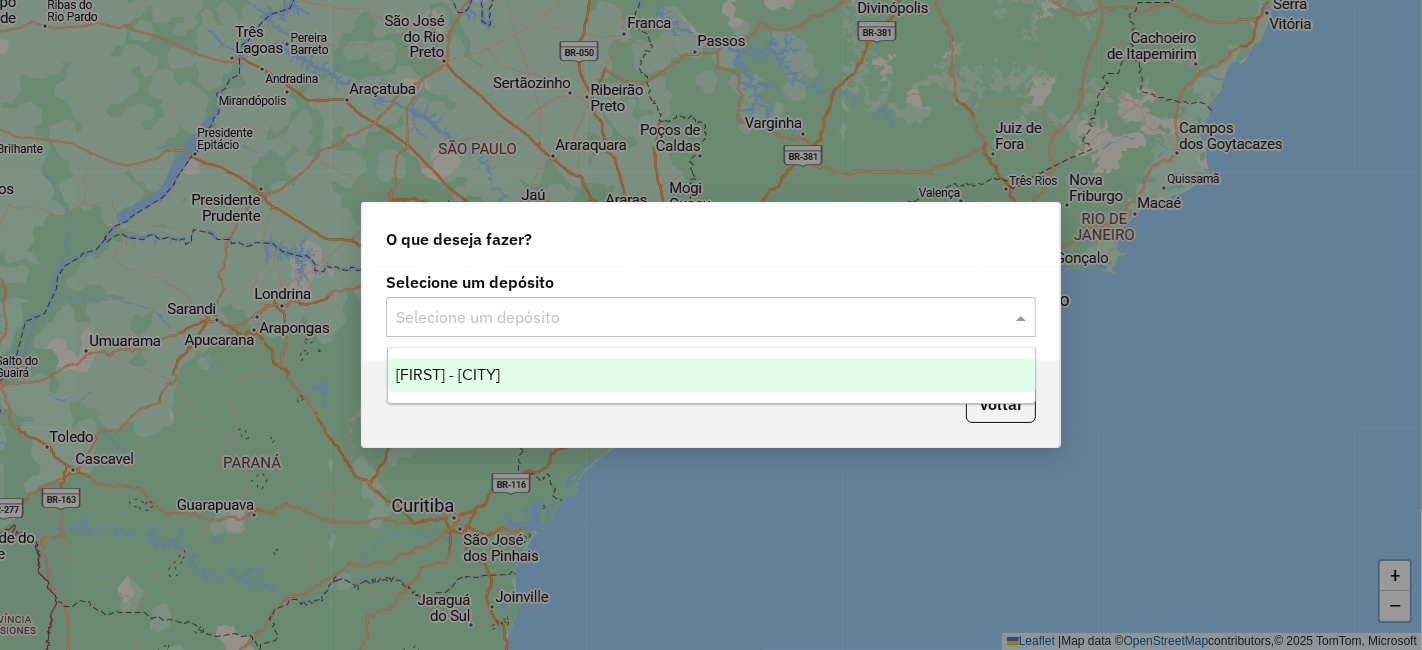 click on "[FIRST]" at bounding box center [711, 375] 